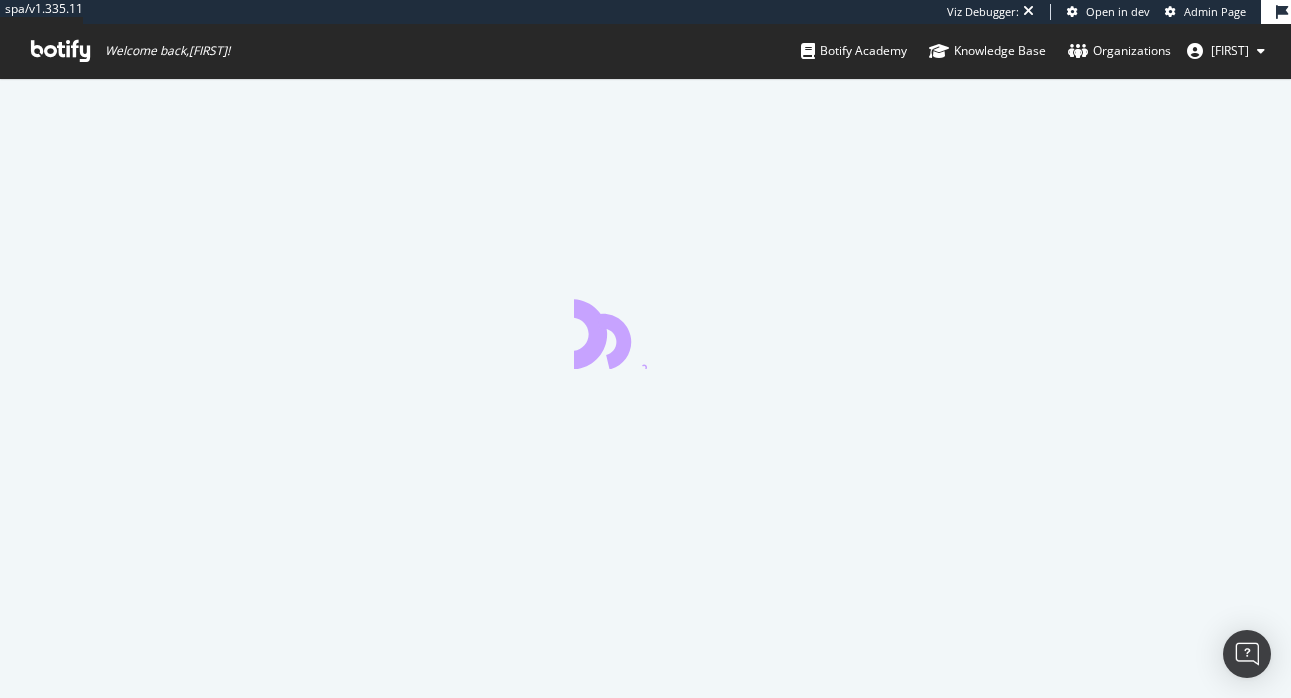 scroll, scrollTop: 0, scrollLeft: 0, axis: both 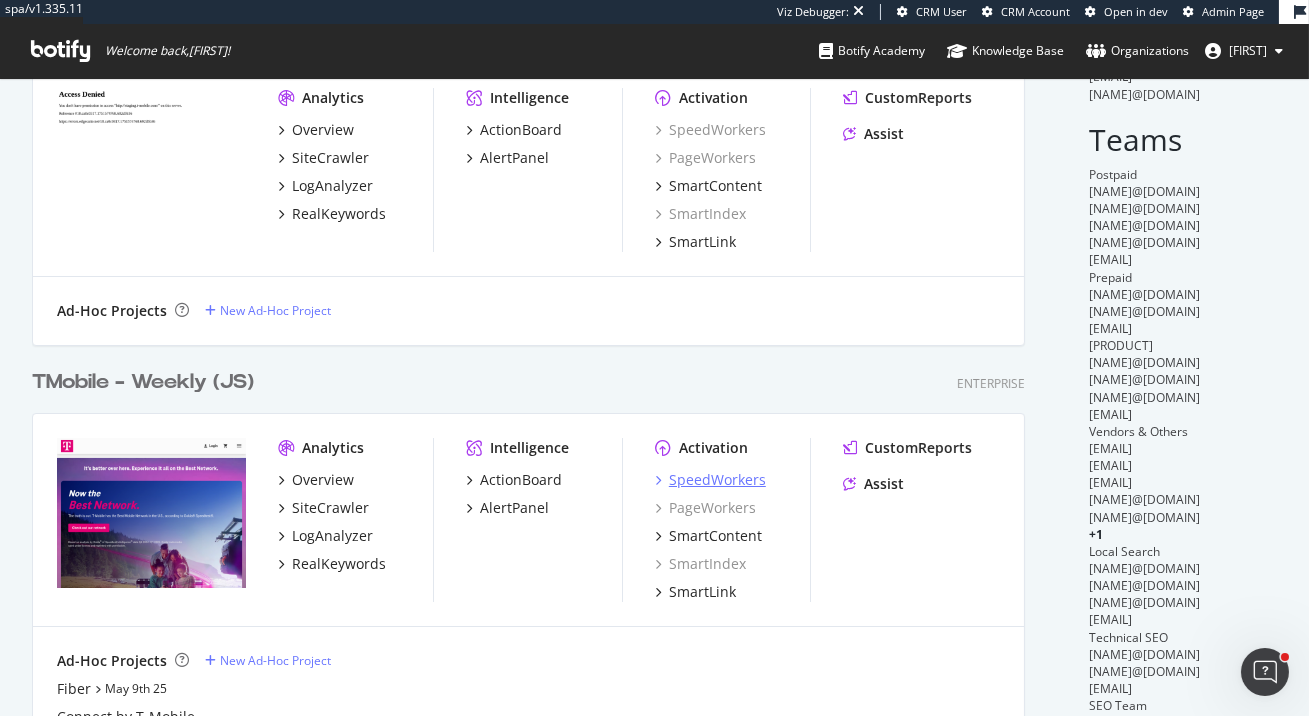 click on "SpeedWorkers" at bounding box center (717, 480) 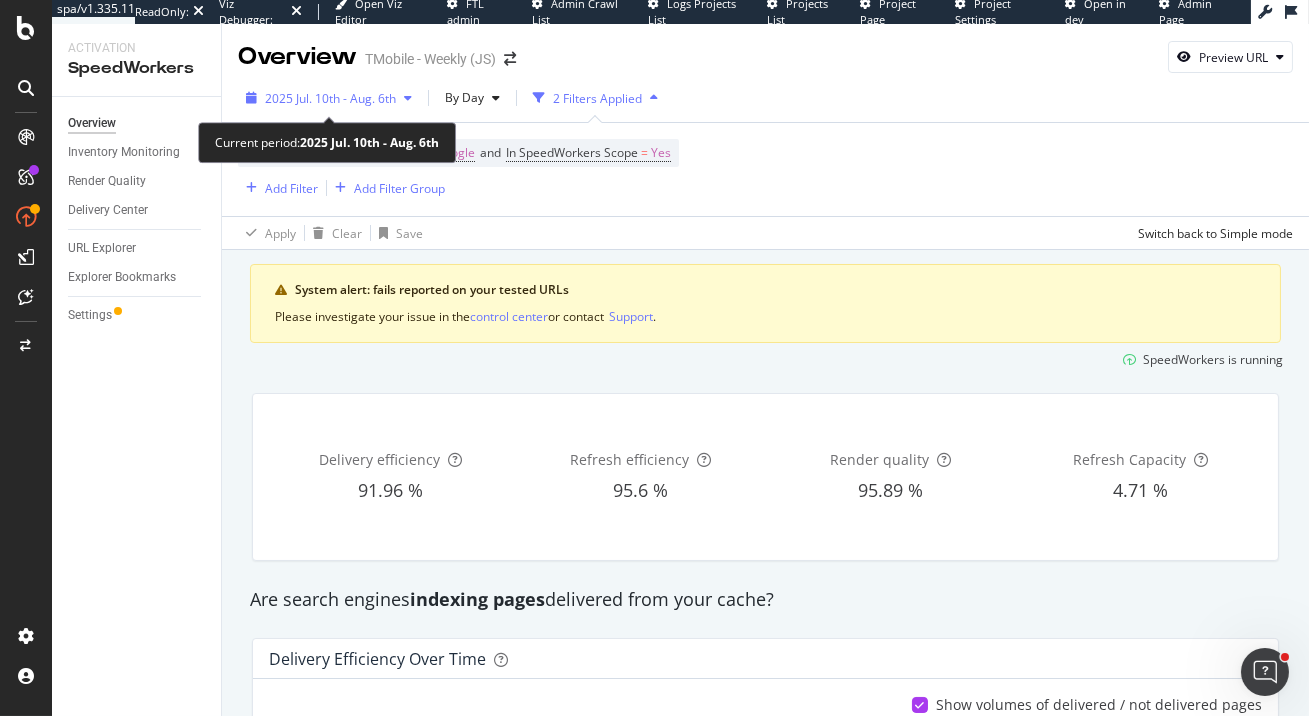click on "2025 Jul. 10th - Aug. 6th" at bounding box center [330, 98] 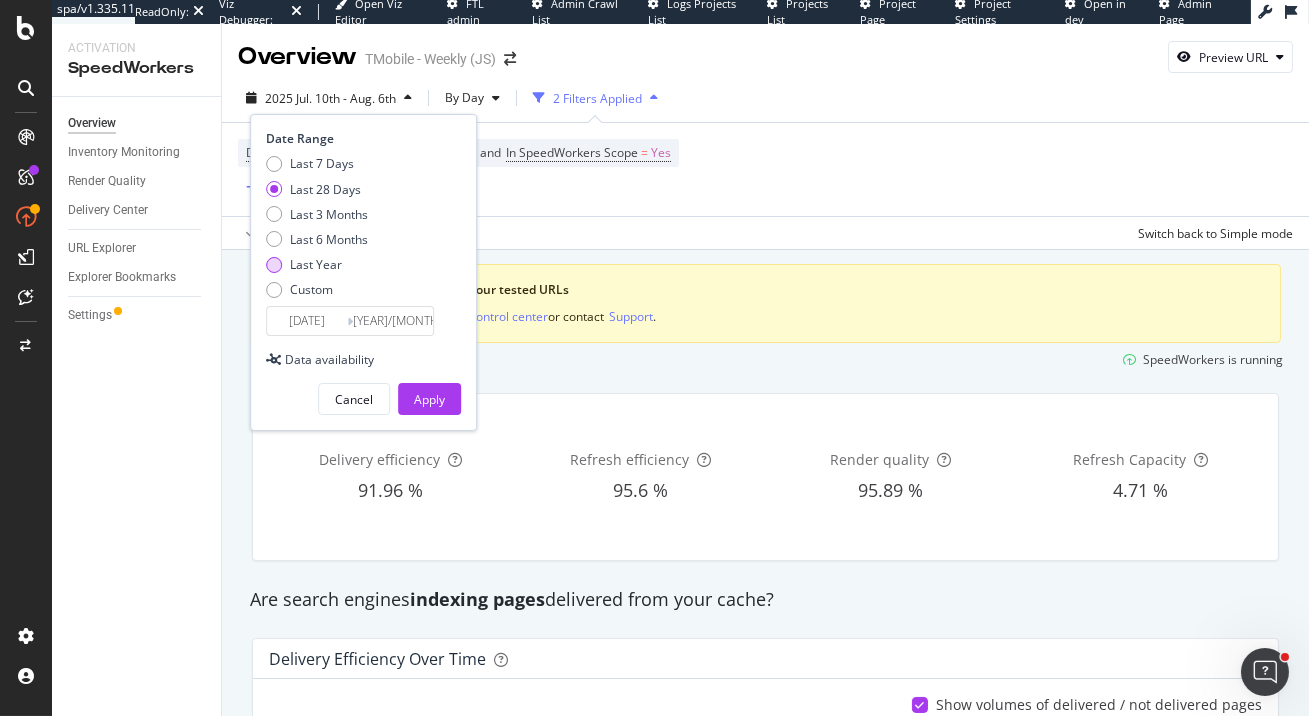 click on "Last Year" at bounding box center [317, 264] 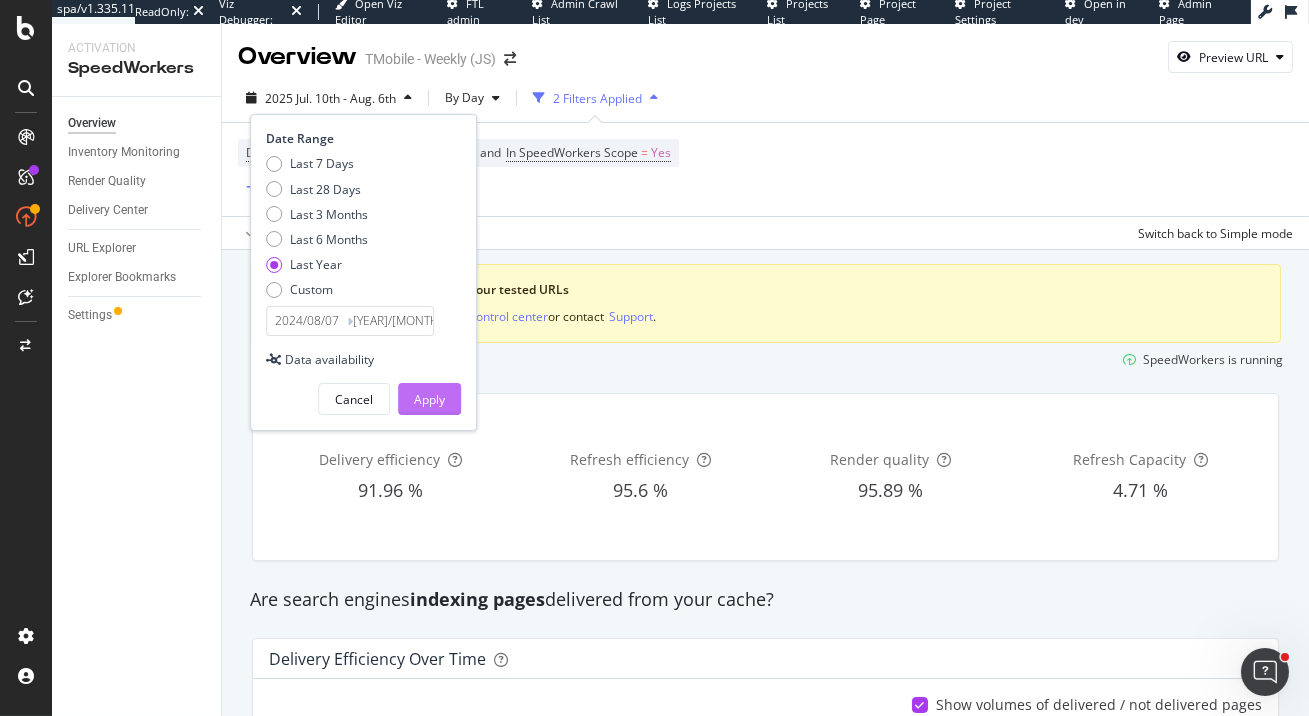 click on "Apply" at bounding box center [429, 399] 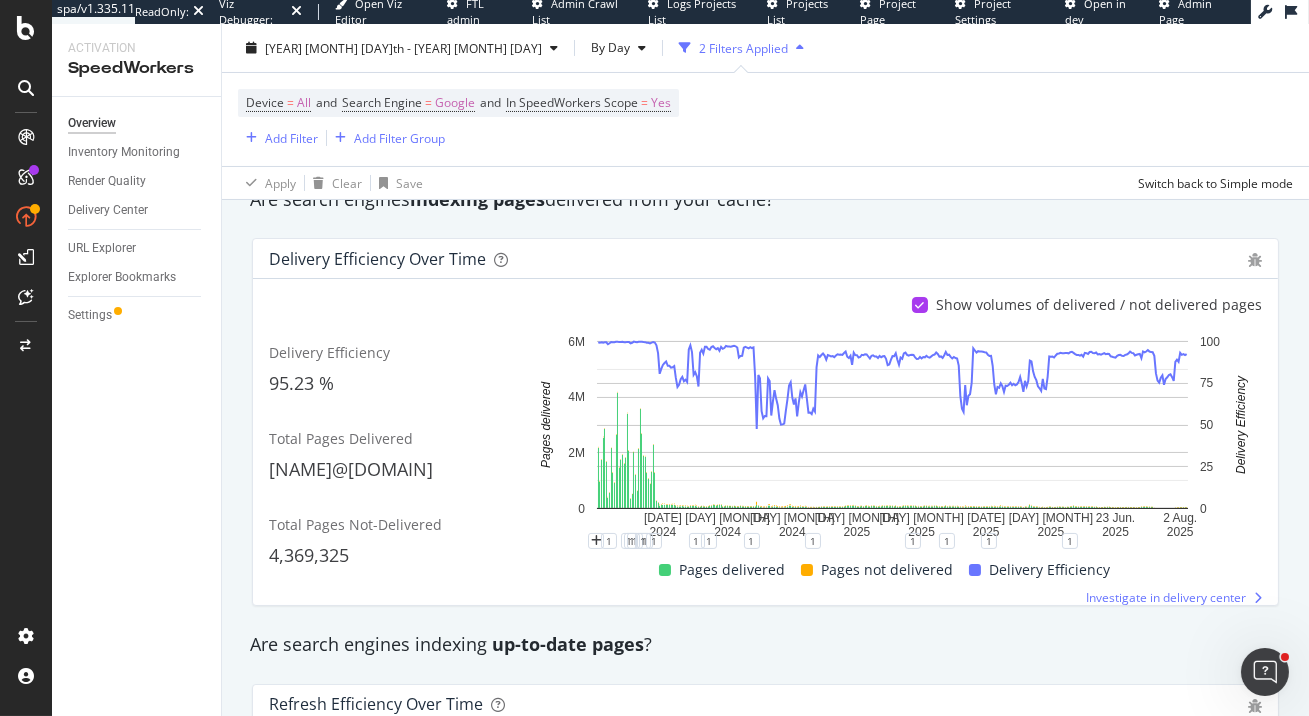 scroll, scrollTop: 433, scrollLeft: 0, axis: vertical 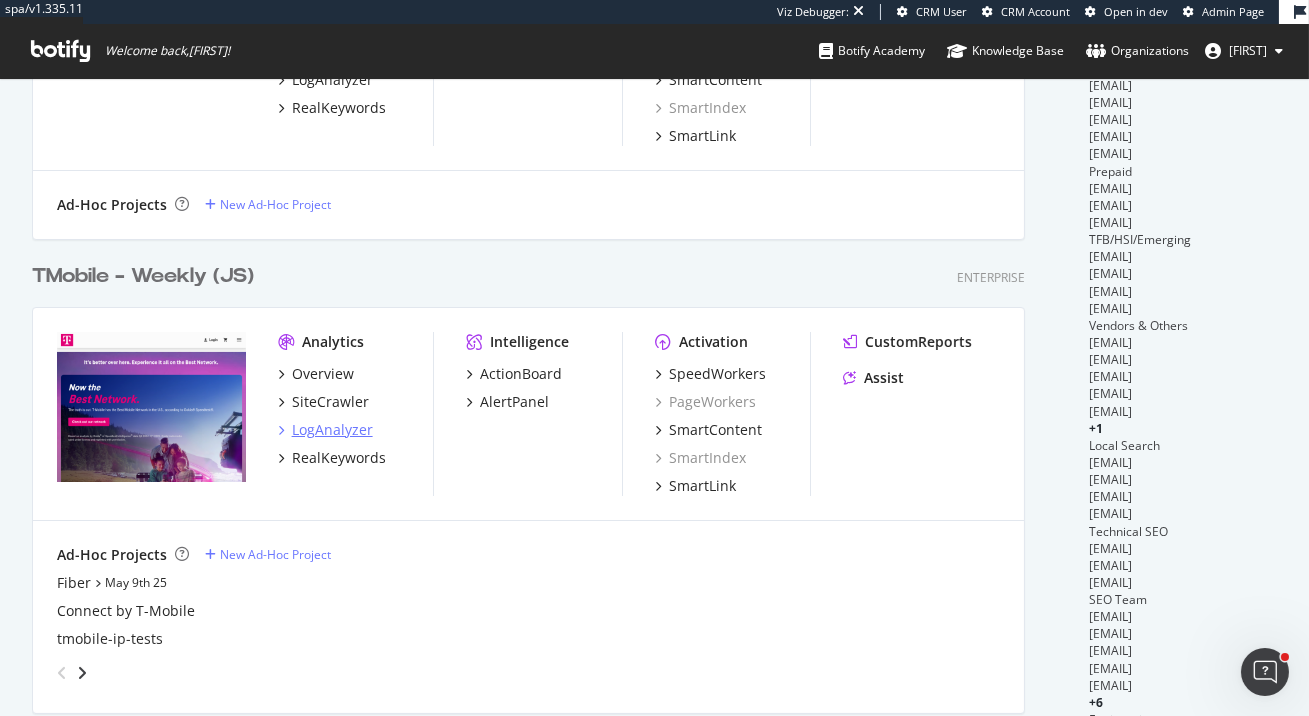 click on "LogAnalyzer" at bounding box center [332, 430] 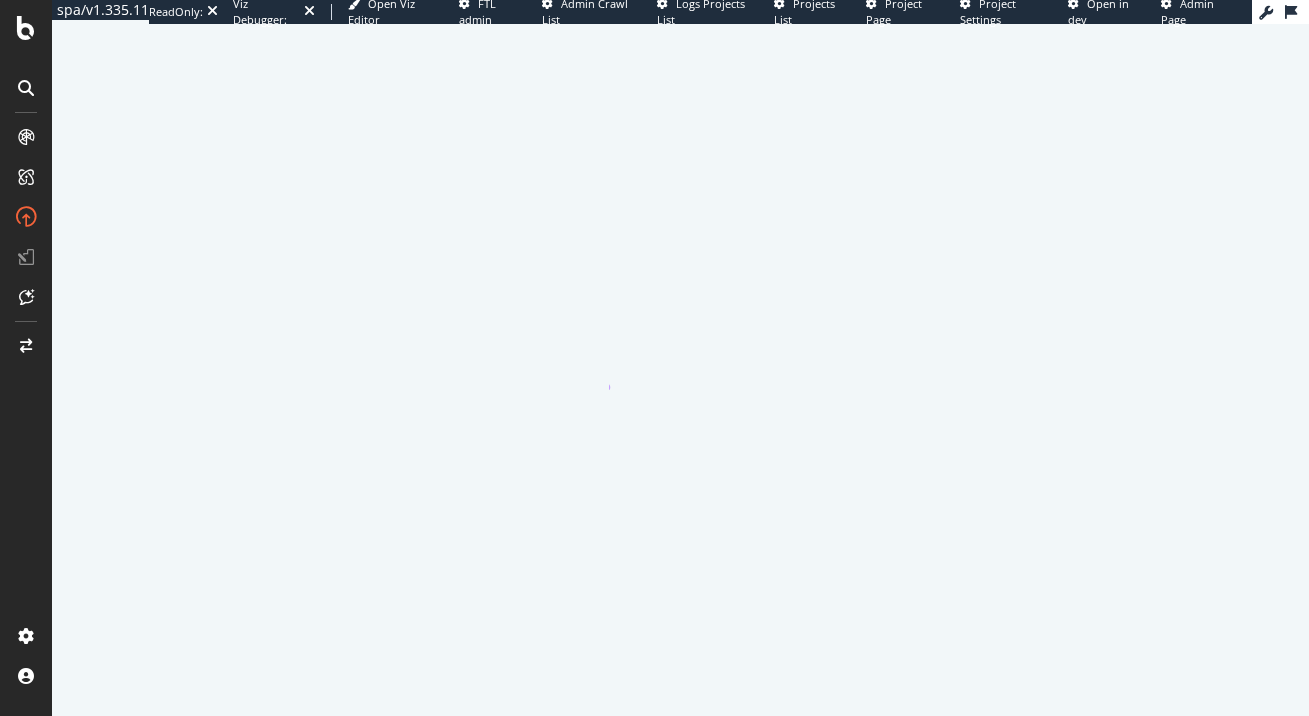 scroll, scrollTop: 0, scrollLeft: 0, axis: both 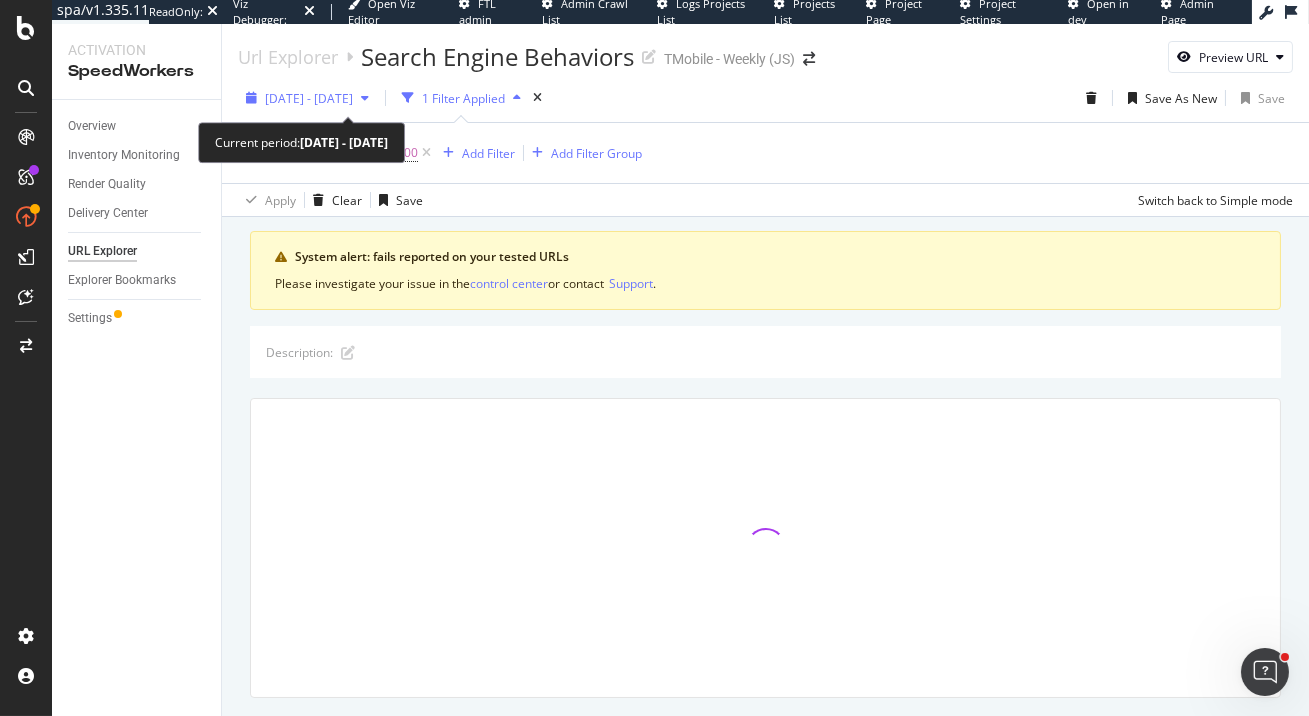 click on "2024 Mar. 26th - 2024 Jul. 16th" at bounding box center [309, 98] 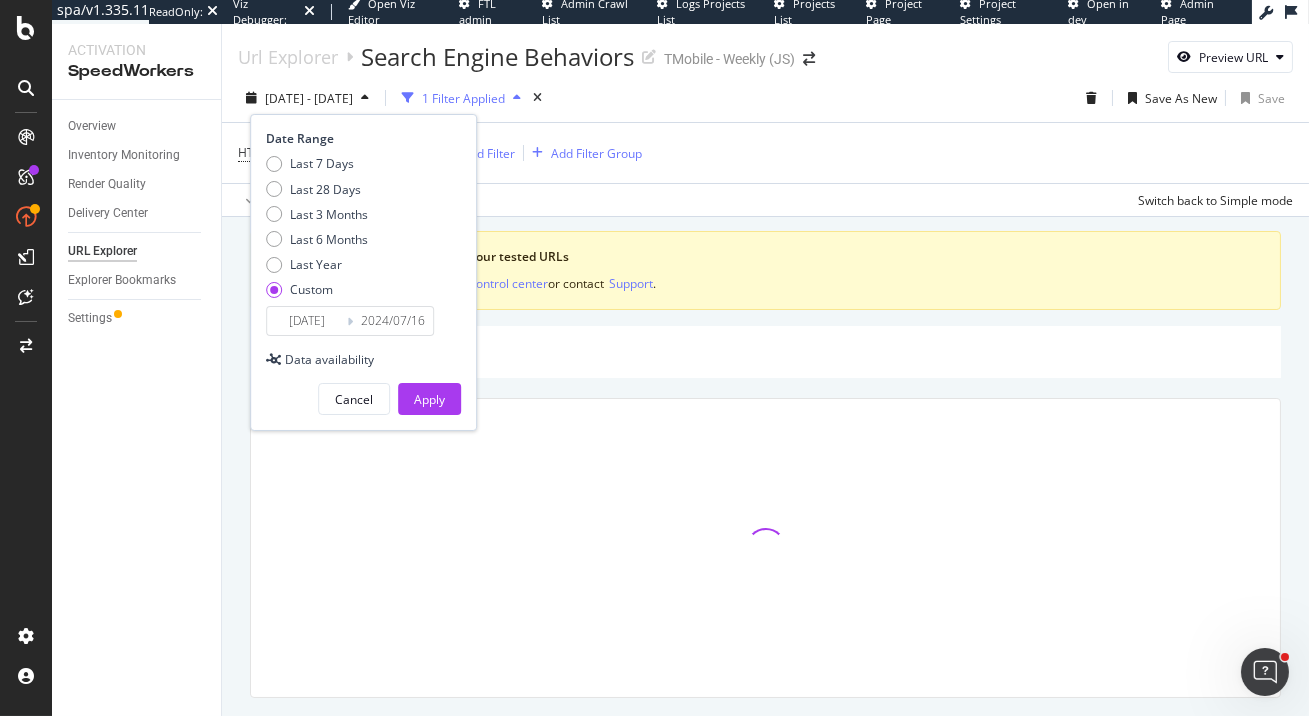 click on "Last 7 Days Last 28 Days Last 3 Months Last 6 Months Last Year Custom" at bounding box center (317, 230) 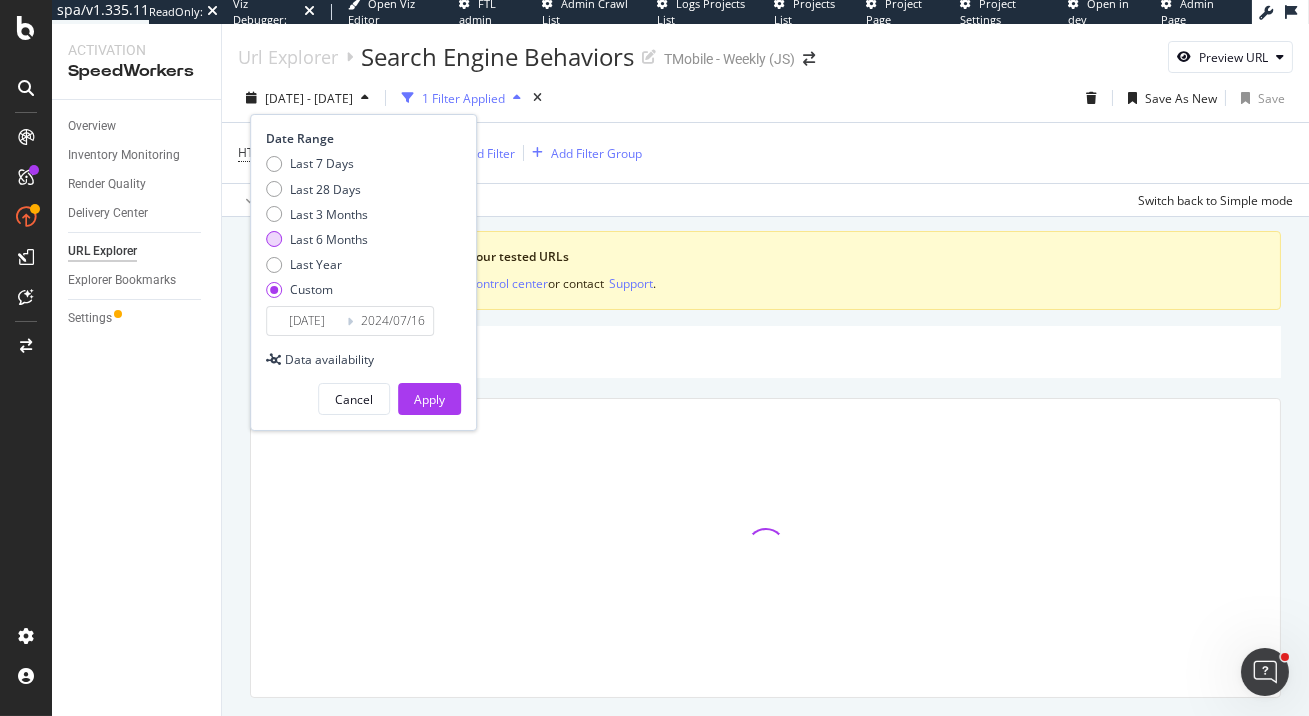 click on "Last 6 Months" at bounding box center [329, 239] 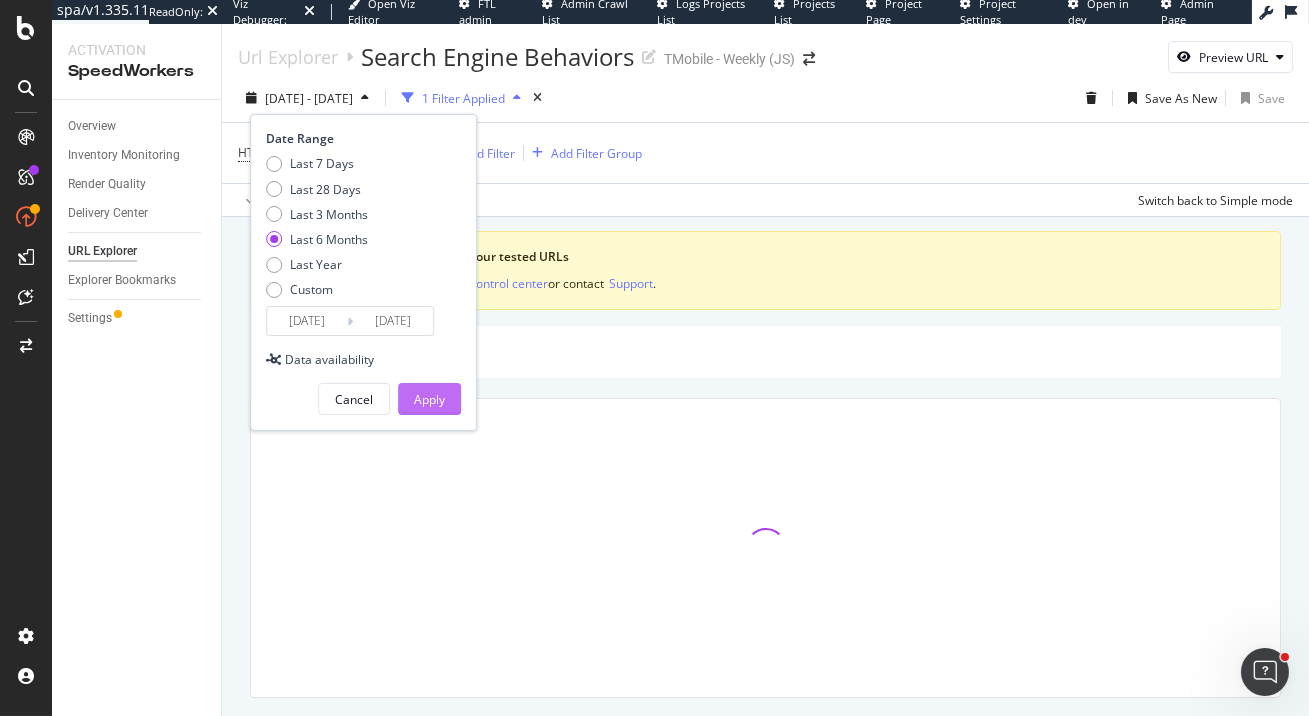 click on "Apply" at bounding box center [429, 399] 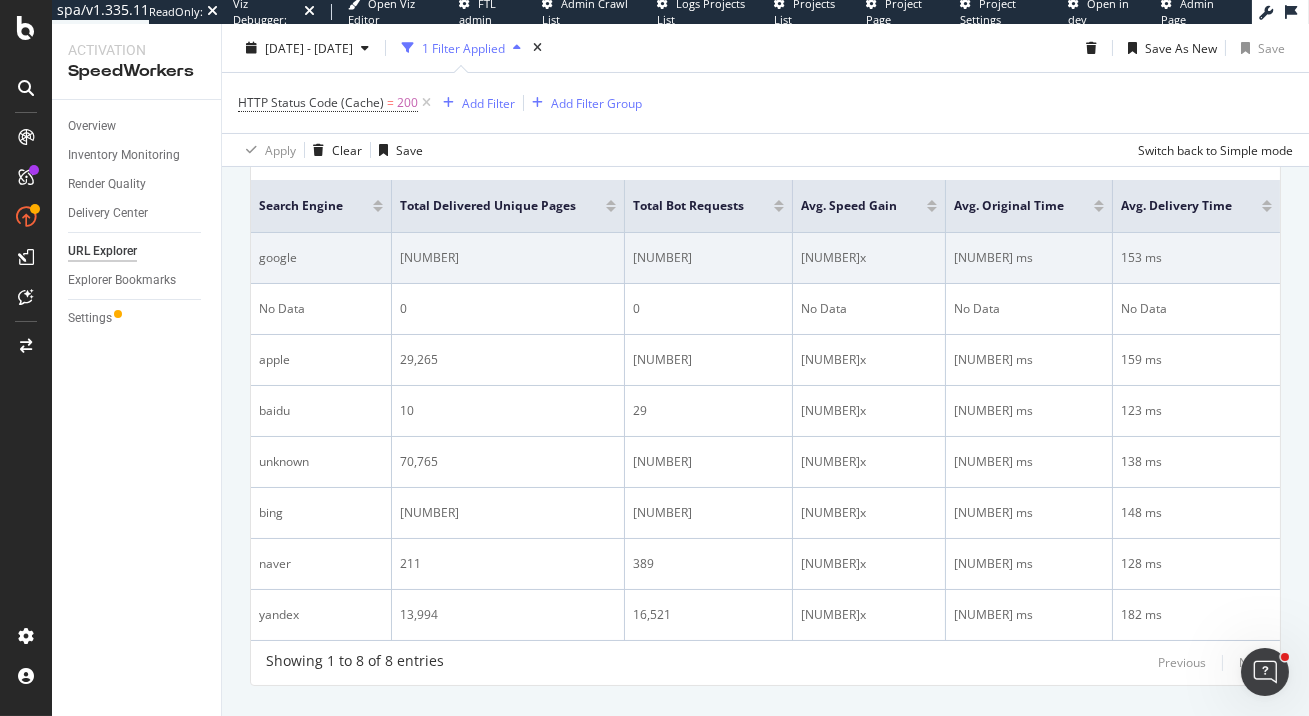 scroll, scrollTop: 318, scrollLeft: 0, axis: vertical 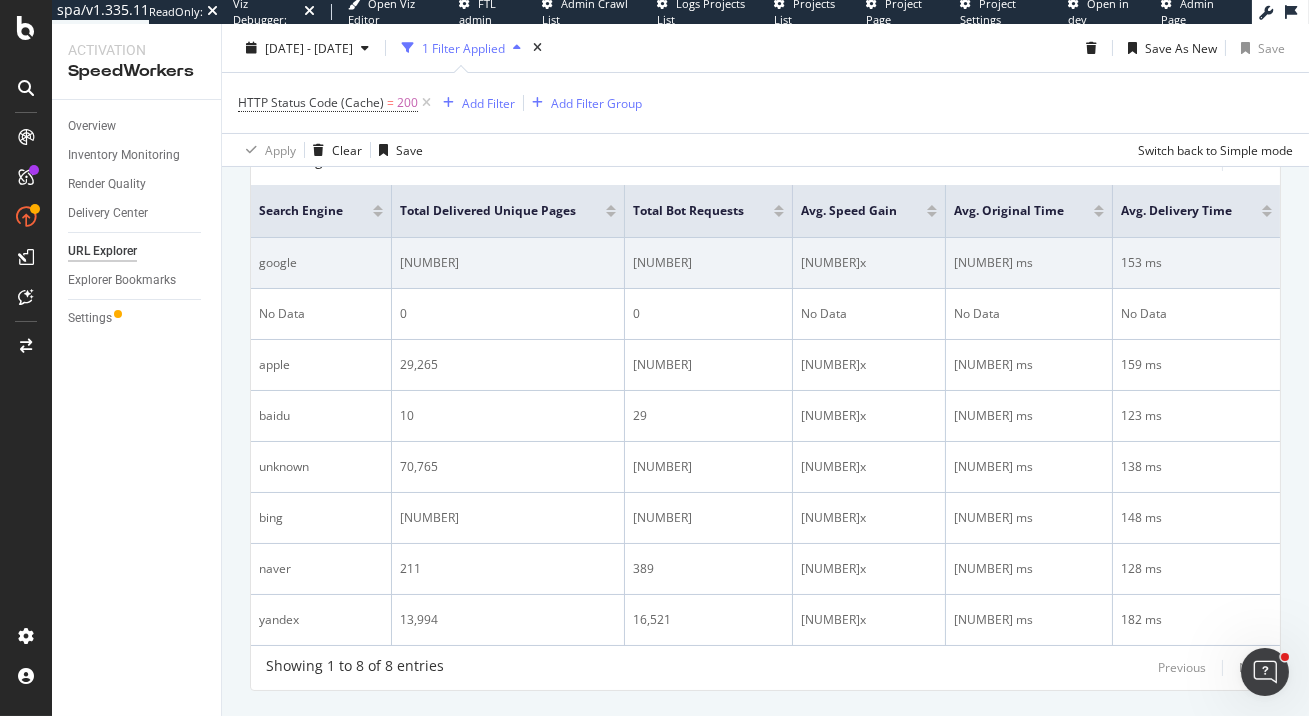 drag, startPoint x: 629, startPoint y: 261, endPoint x: 710, endPoint y: 264, distance: 81.055534 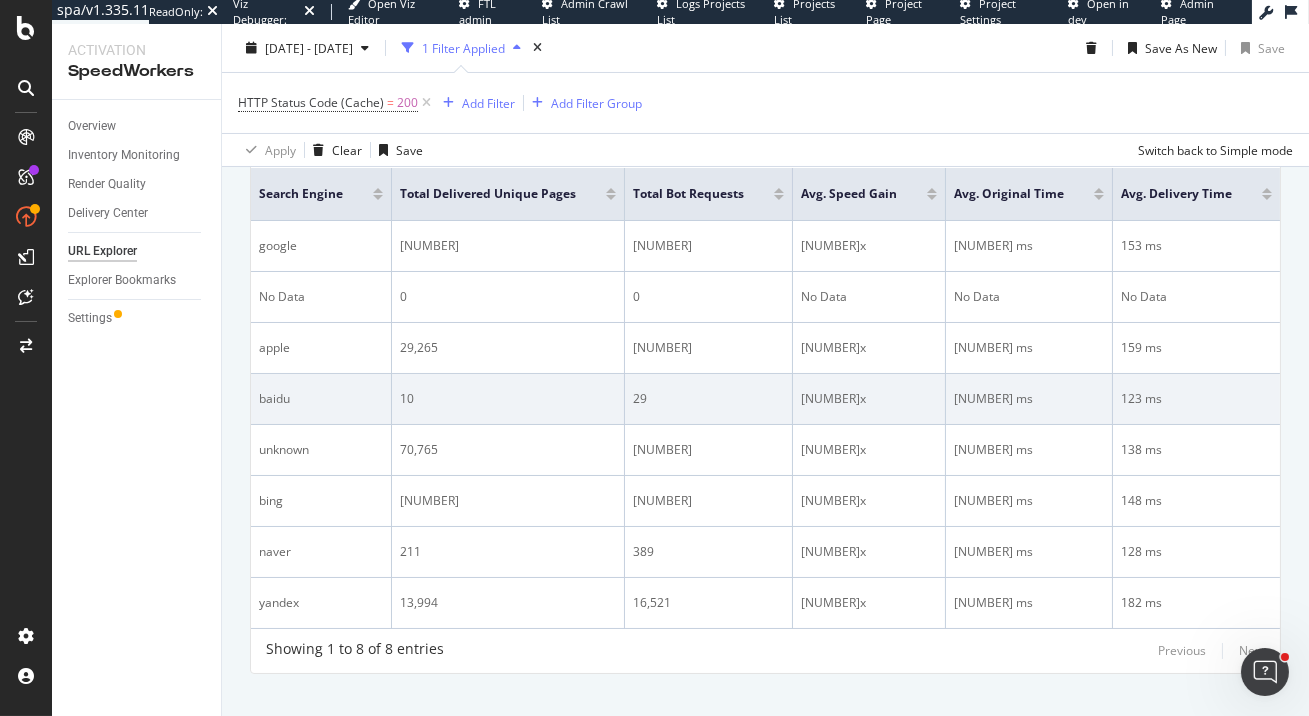 scroll, scrollTop: 340, scrollLeft: 0, axis: vertical 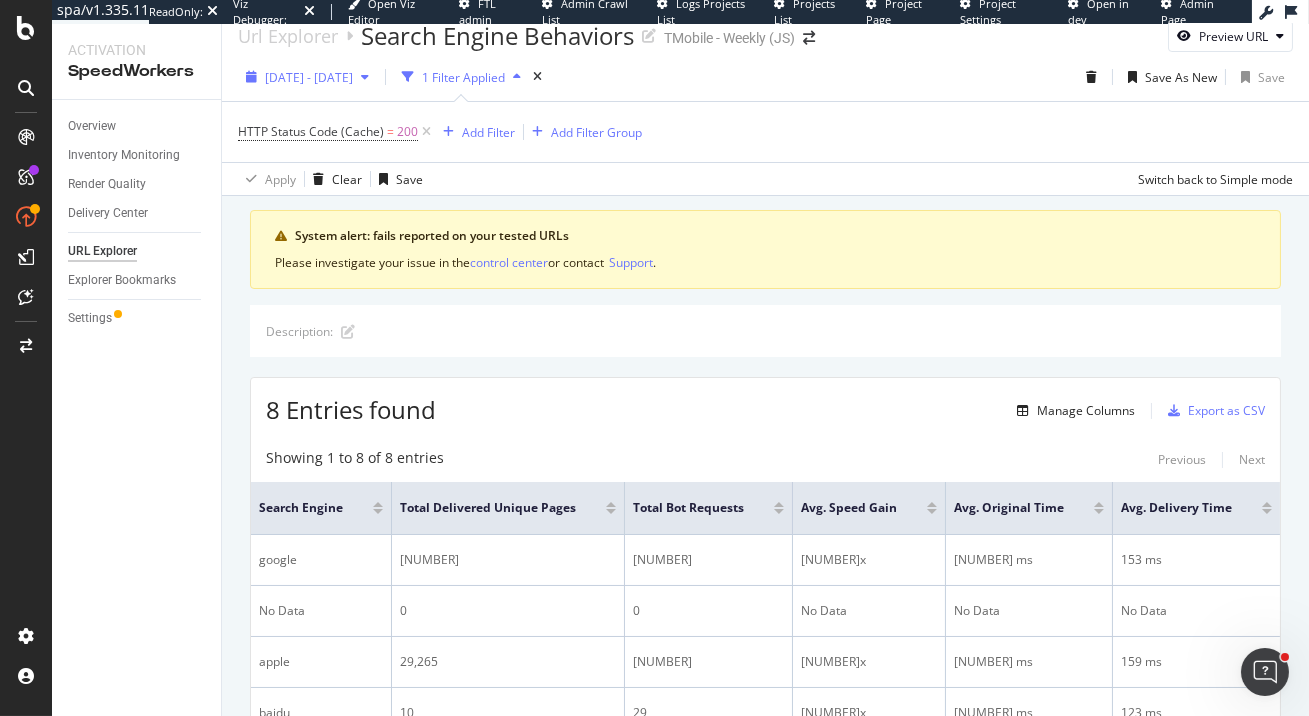 click on "2025 Feb. 7th - Aug. 6th" at bounding box center (309, 77) 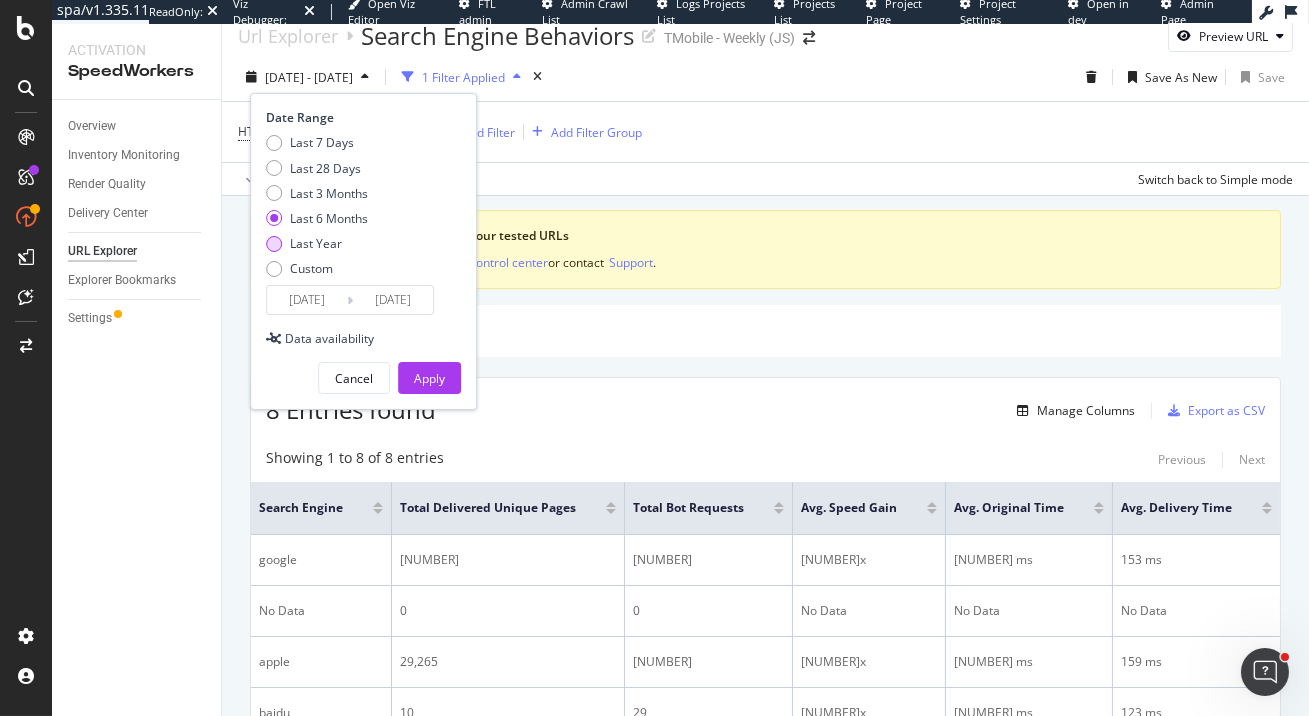 click on "Last Year" at bounding box center [316, 243] 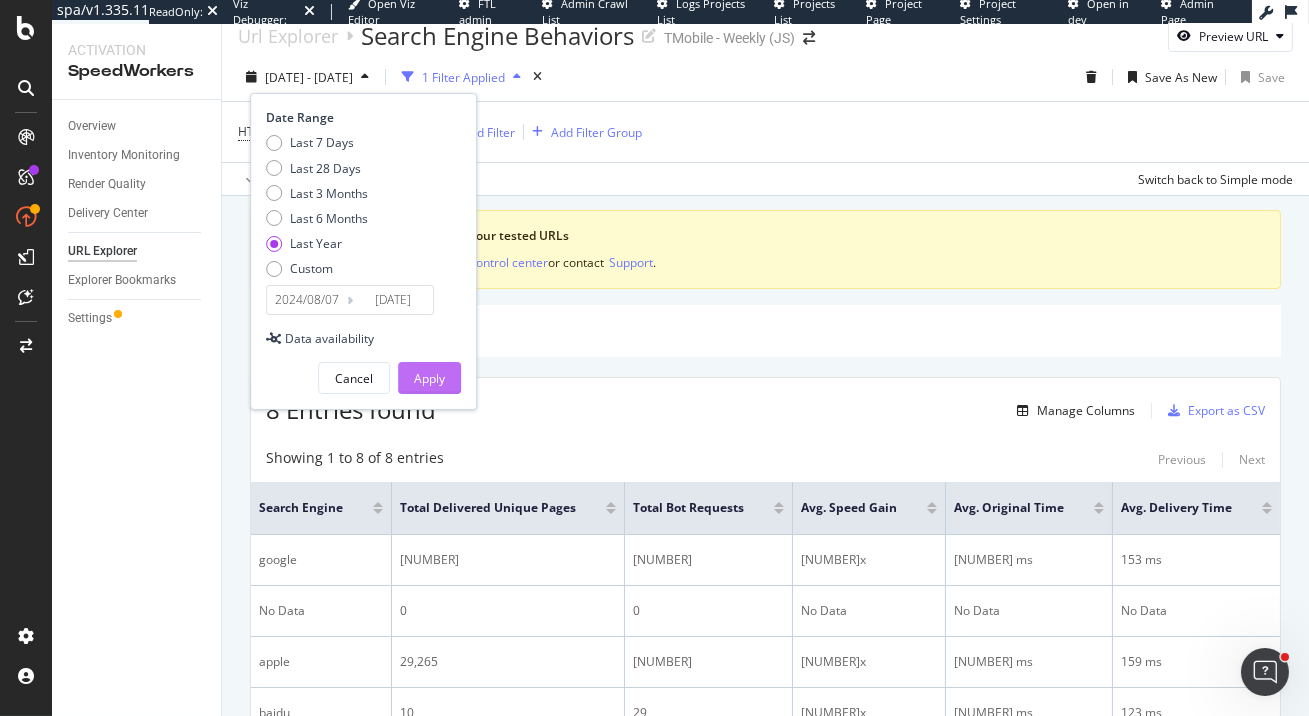 click on "Apply" at bounding box center [429, 378] 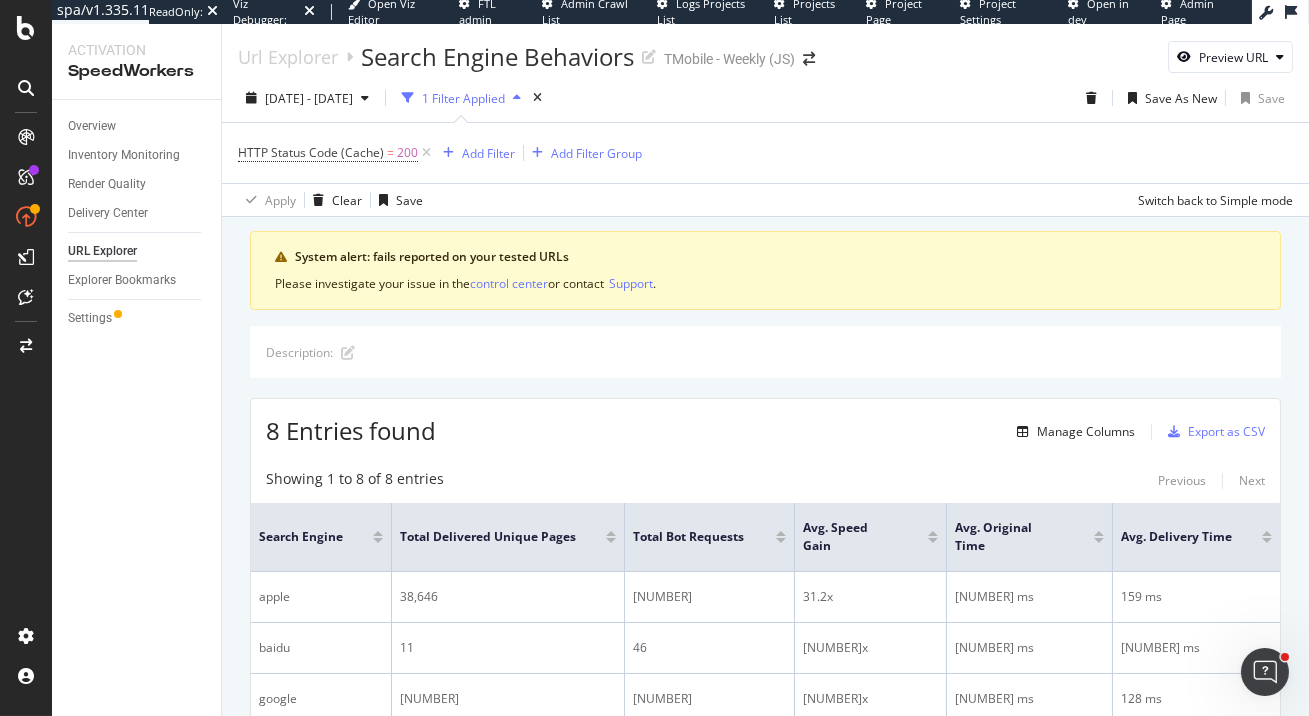 scroll, scrollTop: 122, scrollLeft: 0, axis: vertical 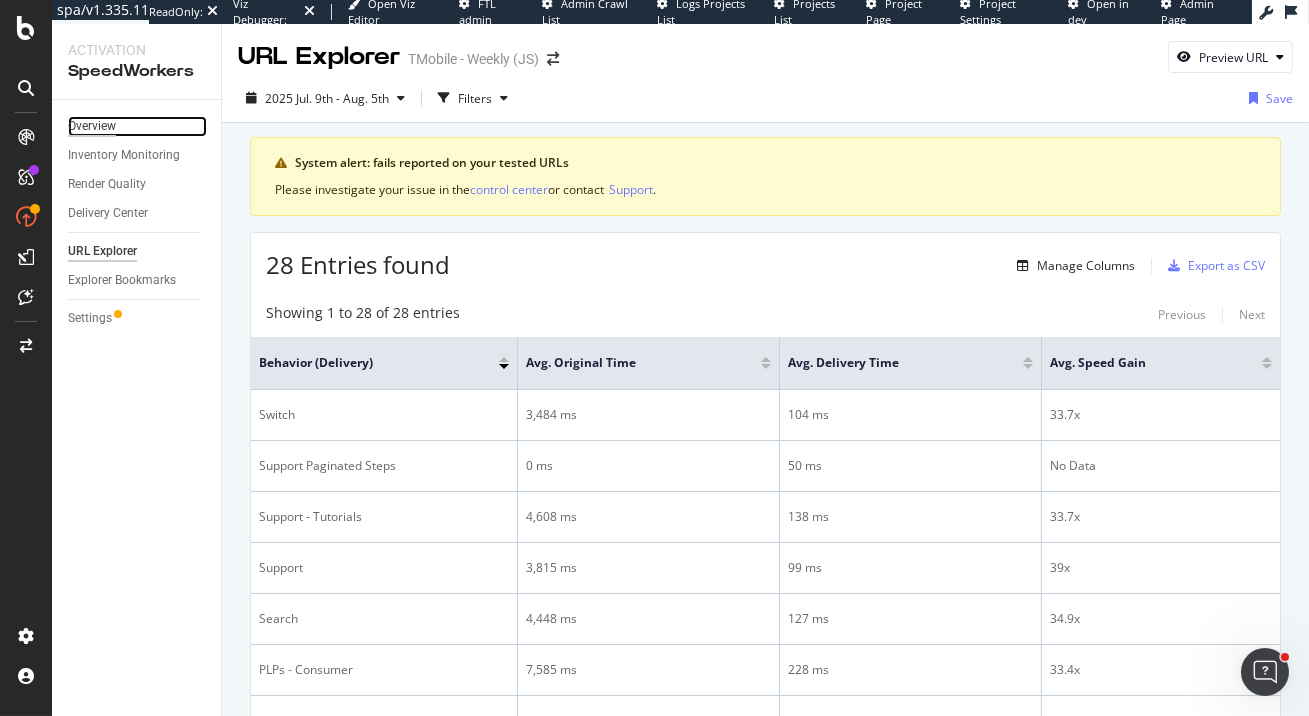 click on "Overview" at bounding box center [92, 126] 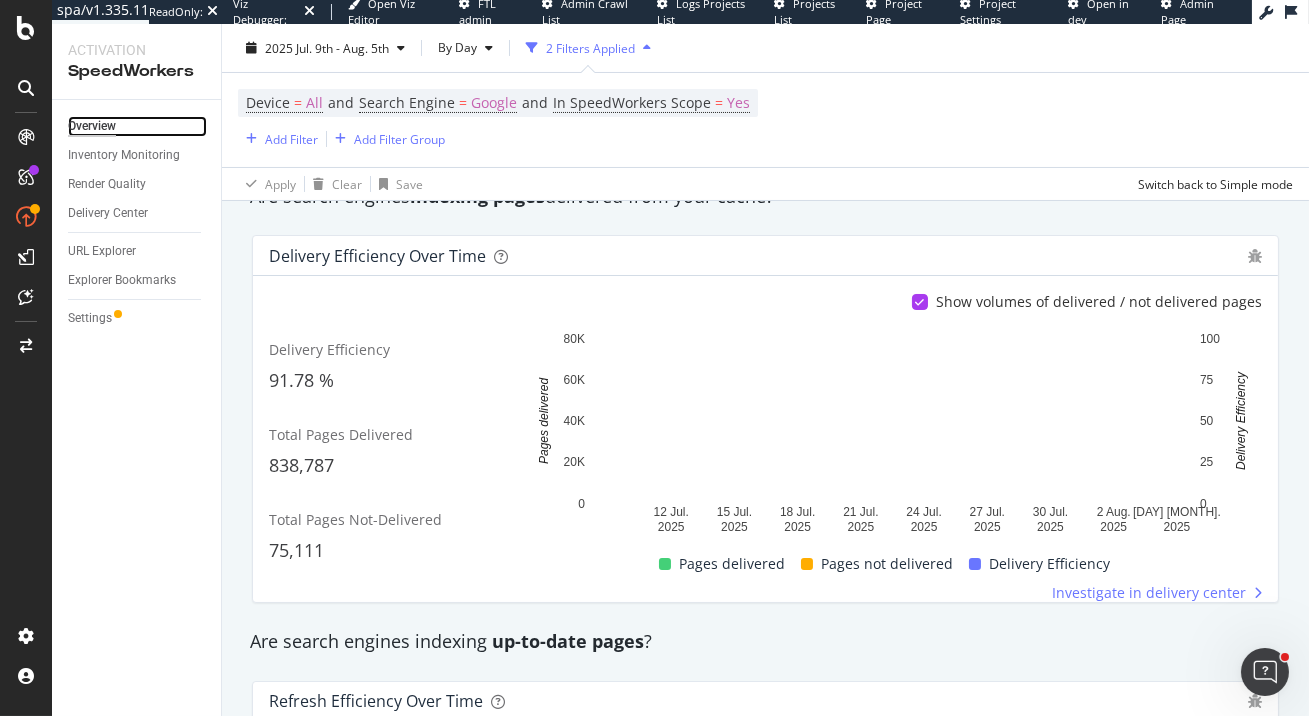 scroll, scrollTop: 406, scrollLeft: 0, axis: vertical 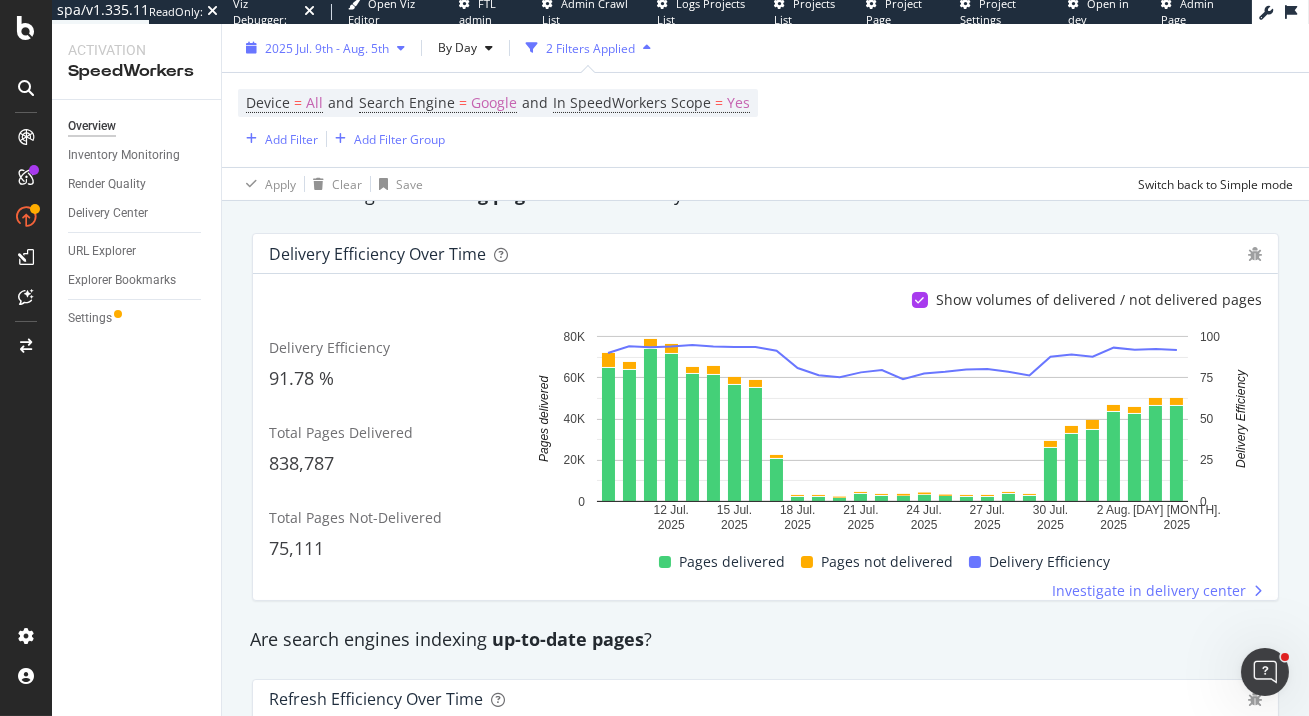 click on "2025 Jul. 9th - Aug. 5th" at bounding box center (327, 47) 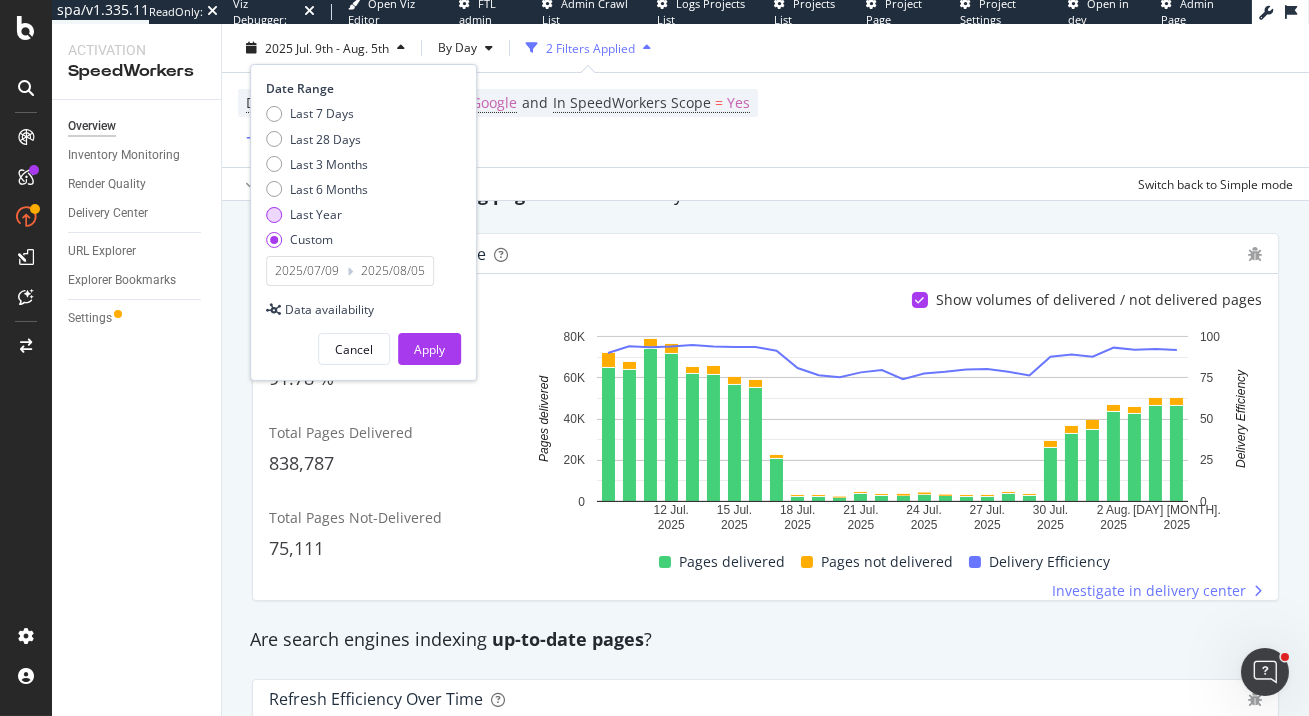 click on "Last Year" at bounding box center (316, 214) 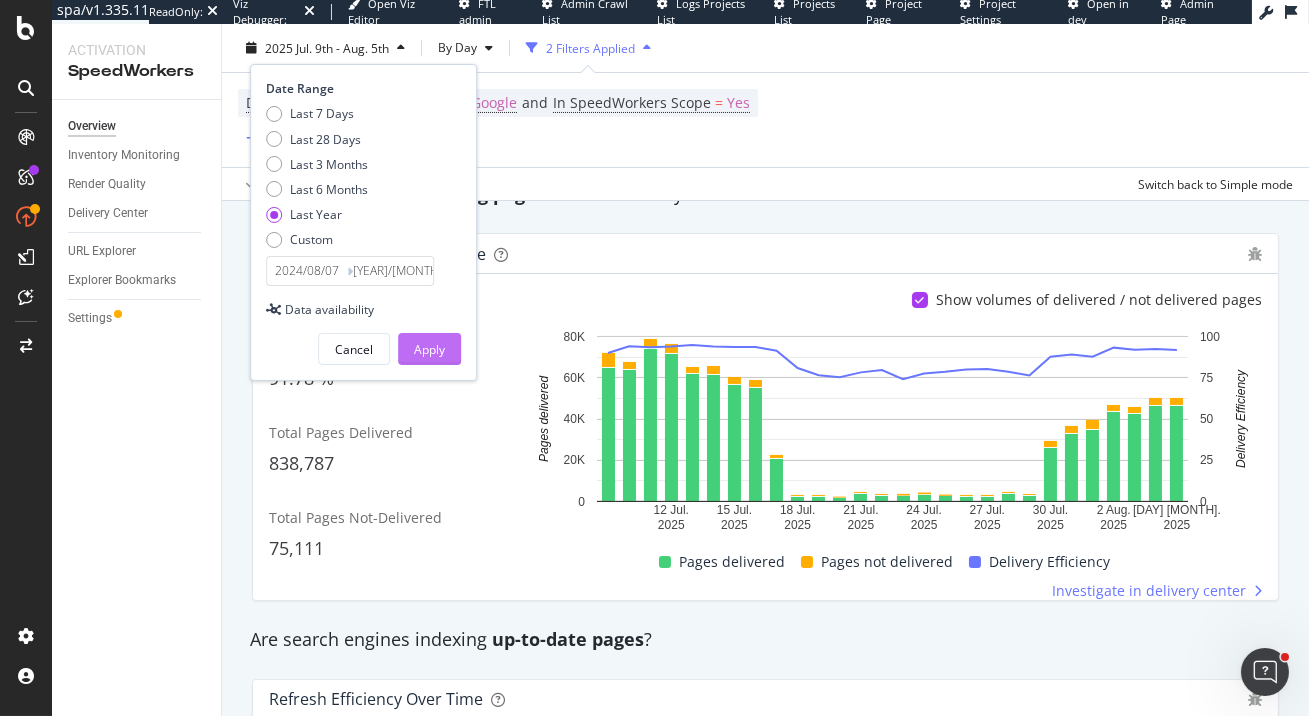 click on "Apply" at bounding box center [429, 349] 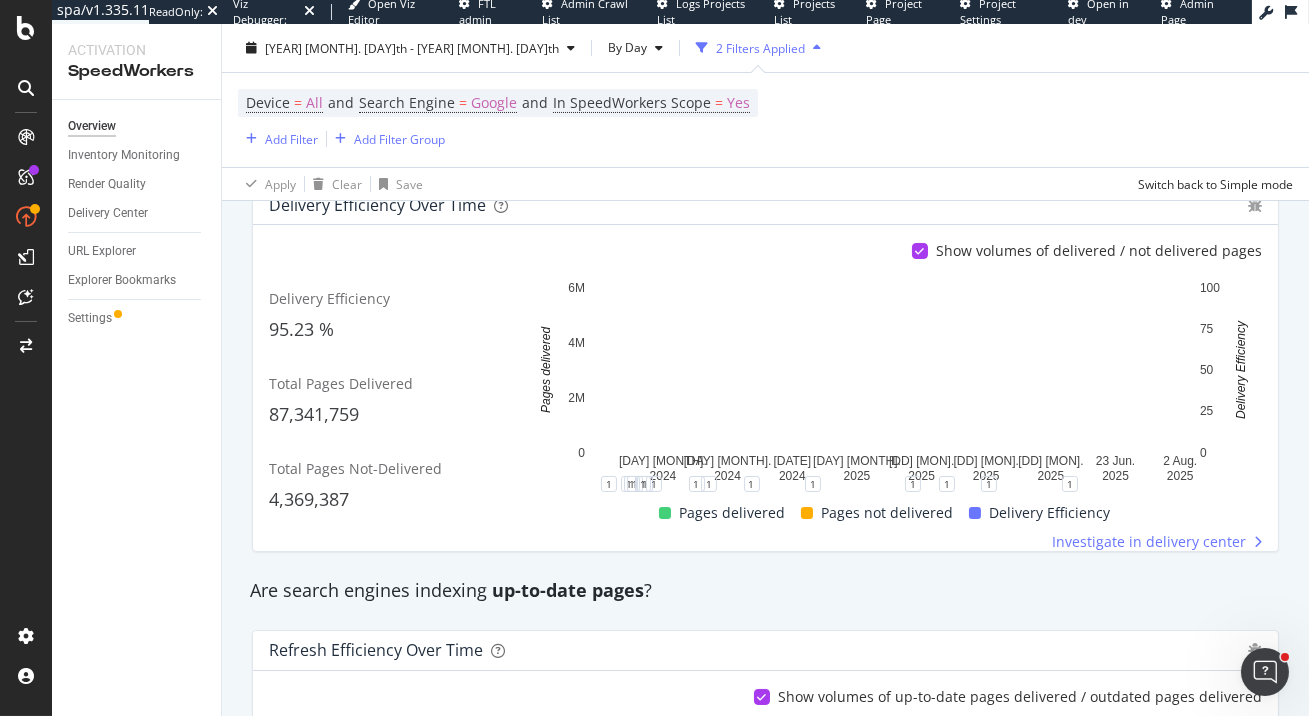 scroll, scrollTop: 451, scrollLeft: 0, axis: vertical 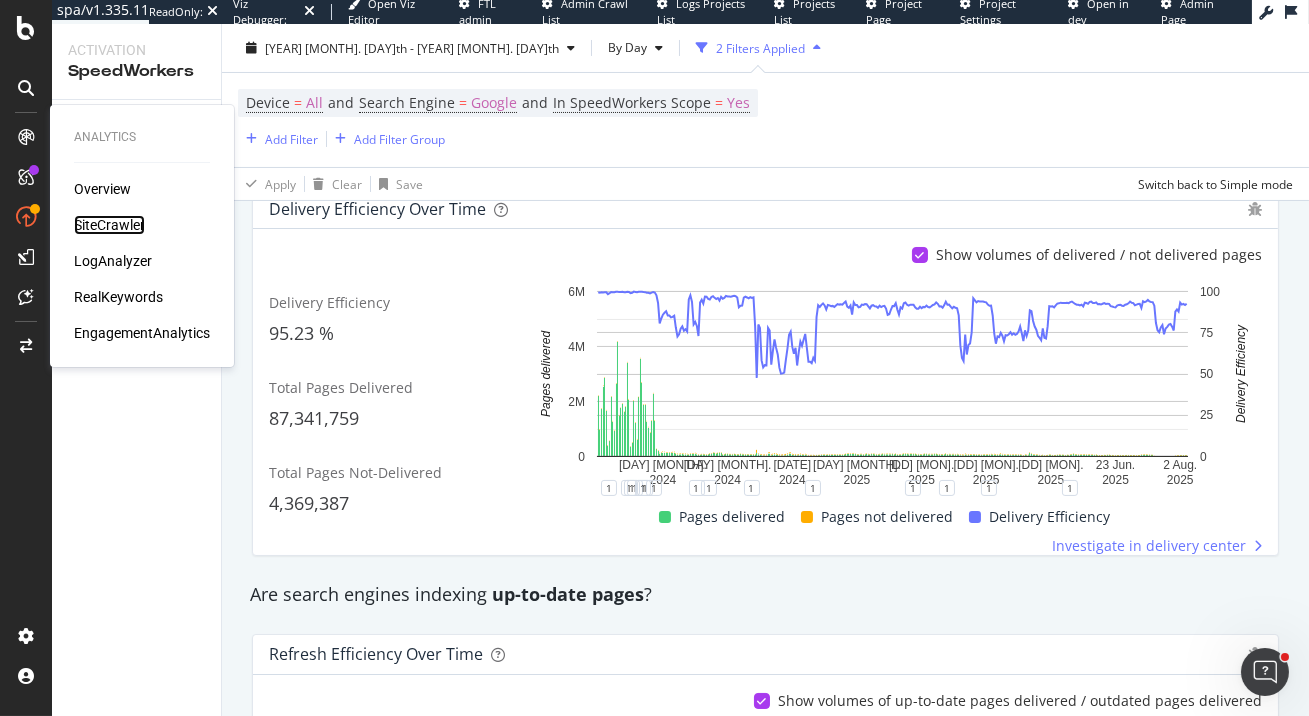 click on "SiteCrawler" at bounding box center [109, 225] 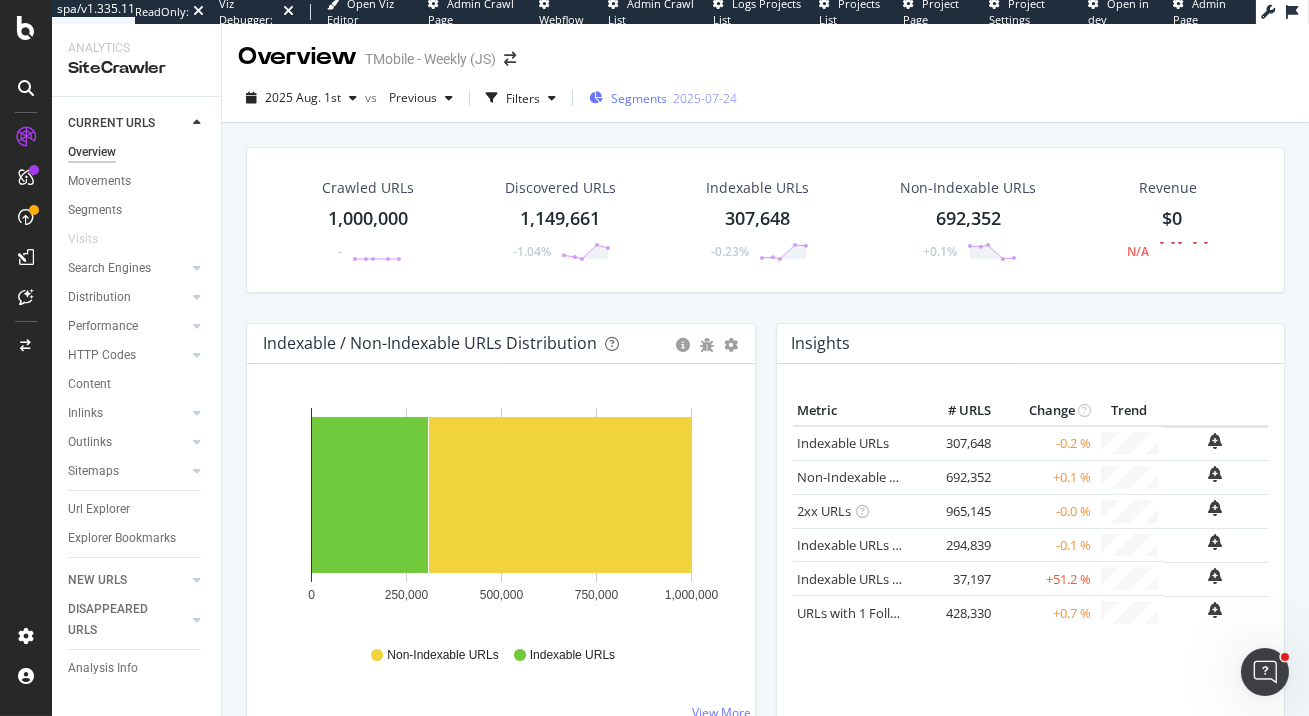 click on "Segments 2025-07-24" at bounding box center (663, 98) 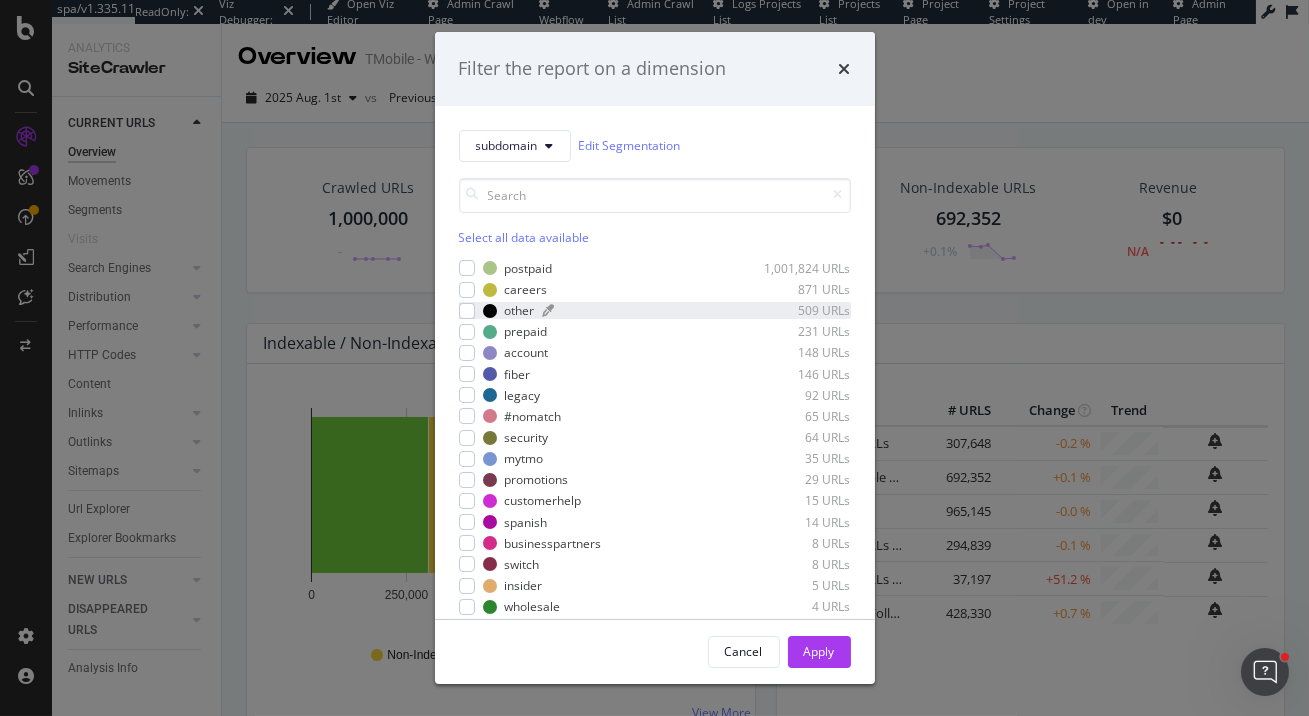 scroll, scrollTop: 12, scrollLeft: 0, axis: vertical 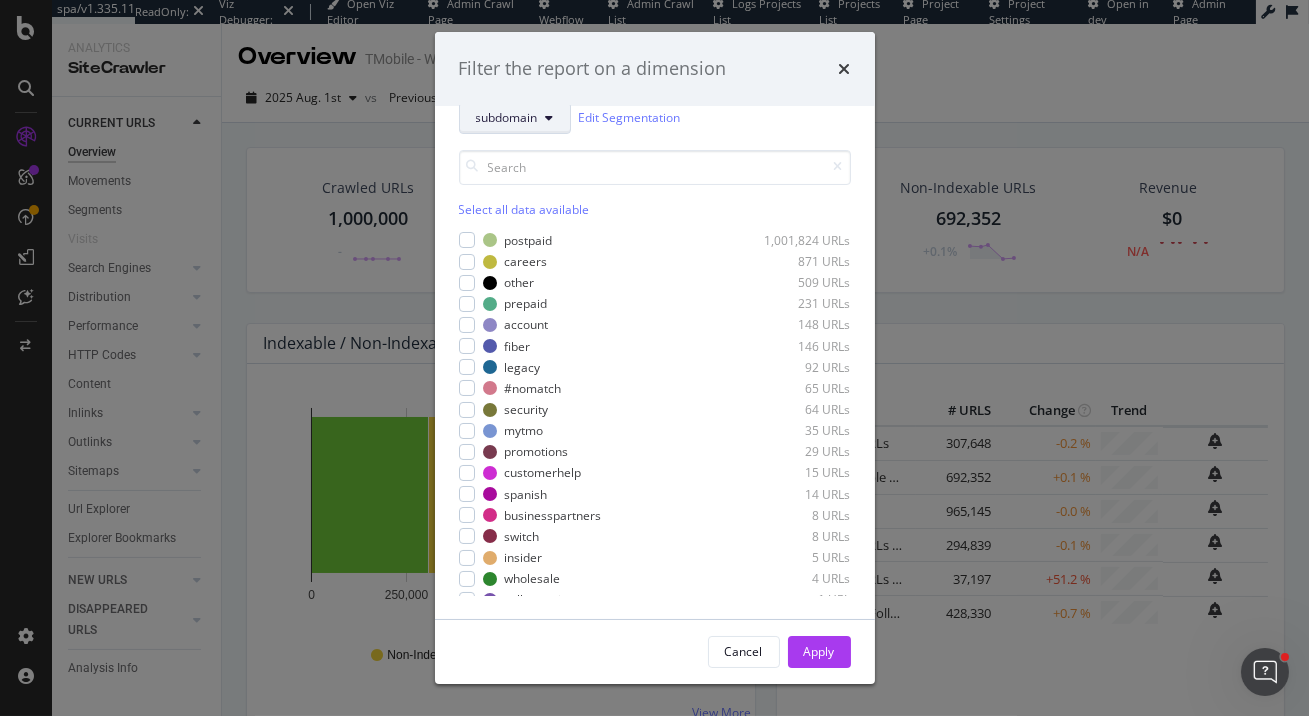 click on "subdomain" at bounding box center [515, 118] 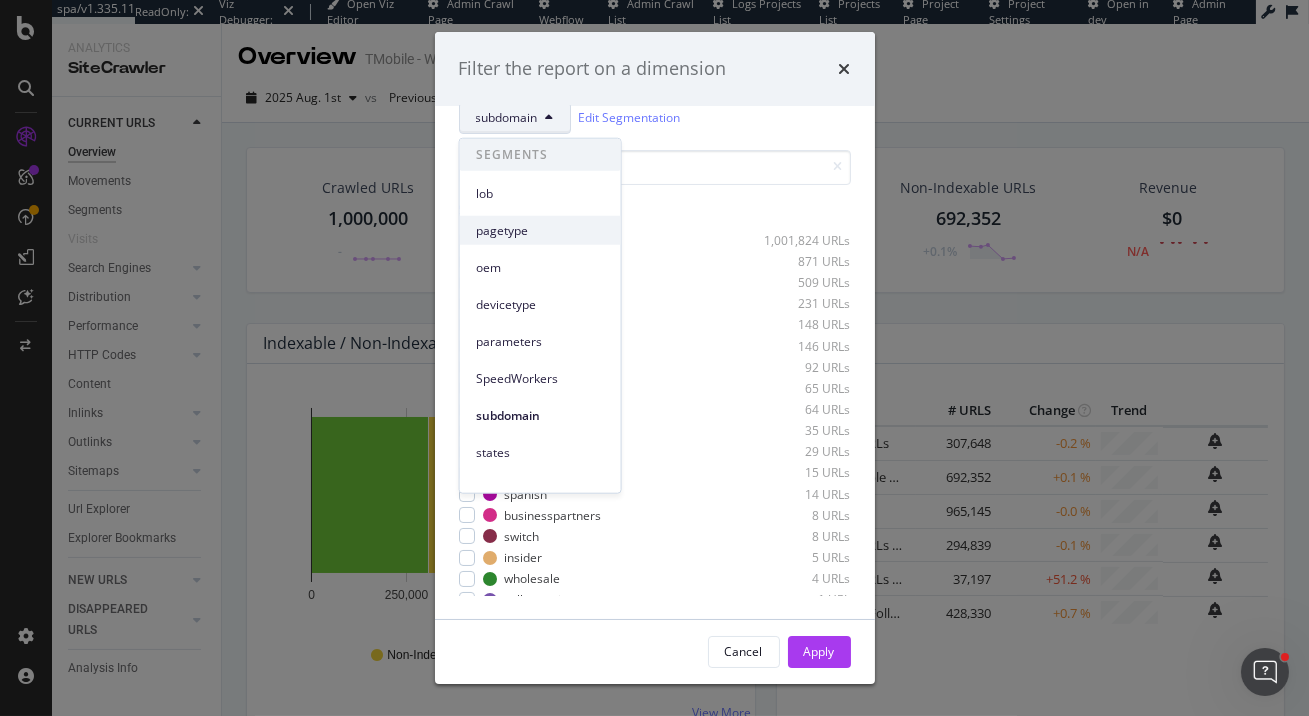 scroll, scrollTop: 24, scrollLeft: 0, axis: vertical 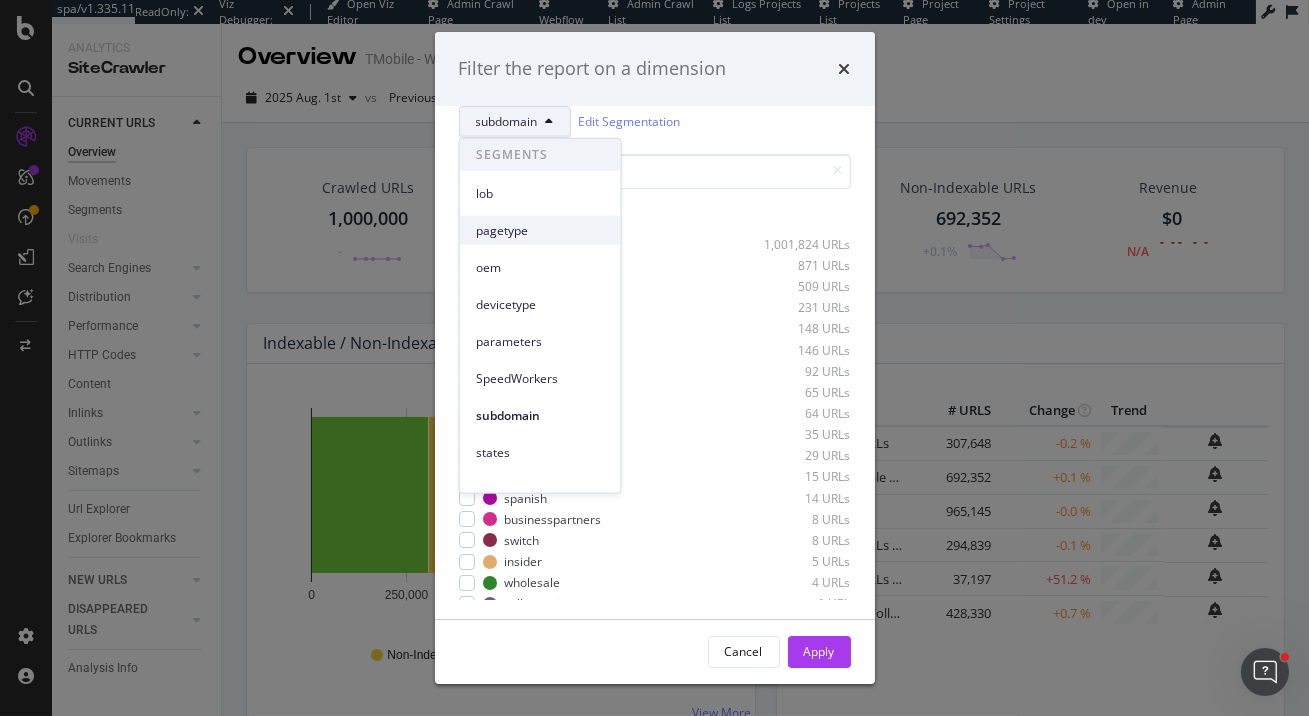 click on "pagetype" at bounding box center (540, 230) 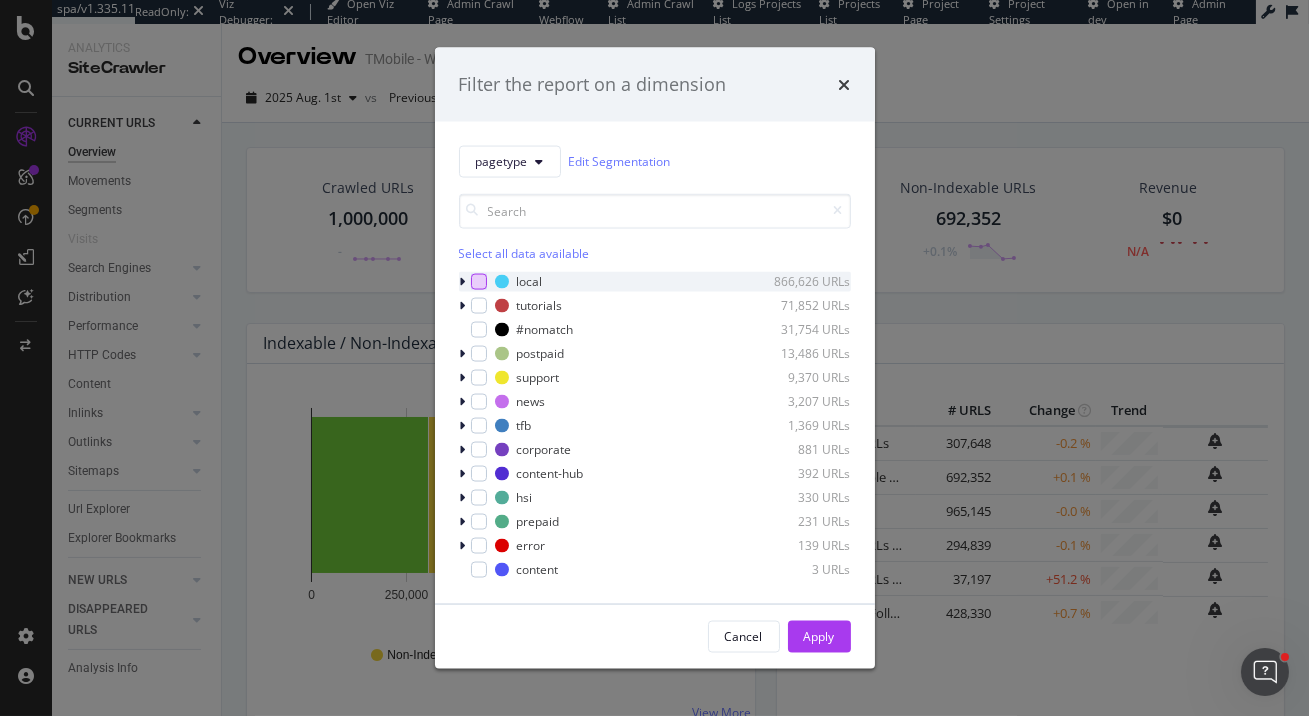 click at bounding box center [479, 281] 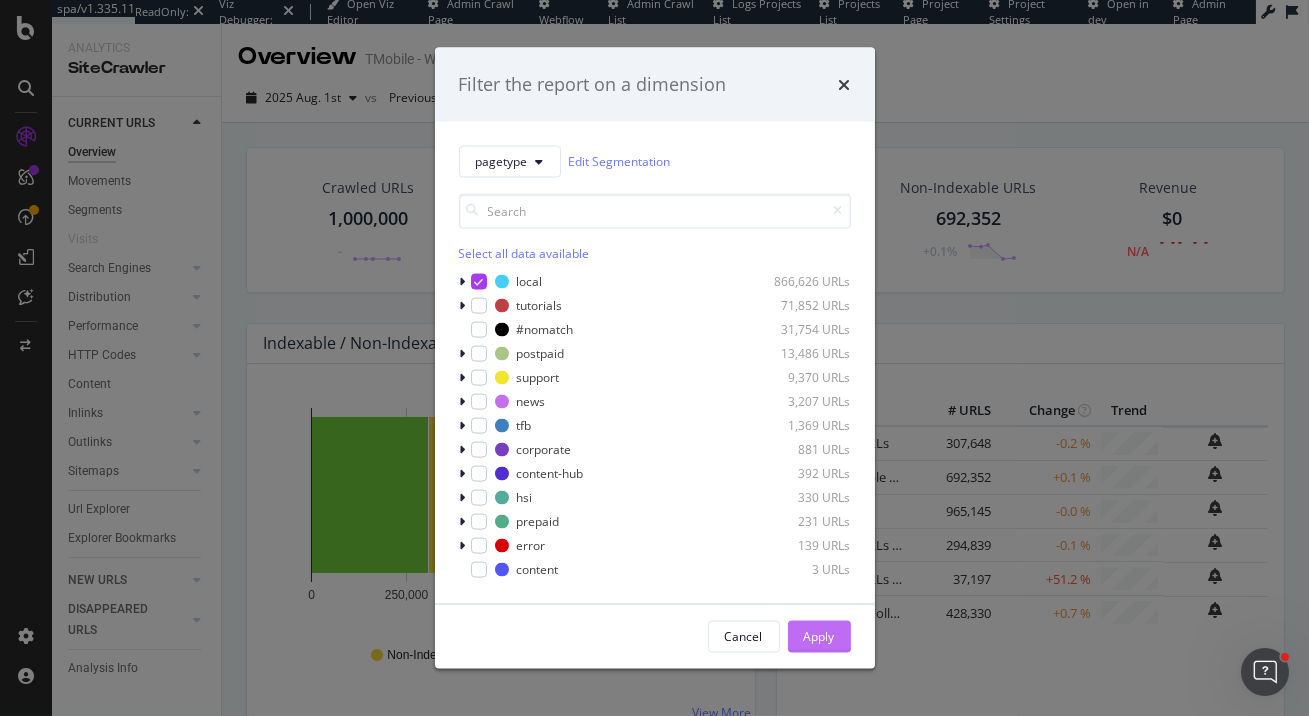 click on "Apply" at bounding box center (819, 636) 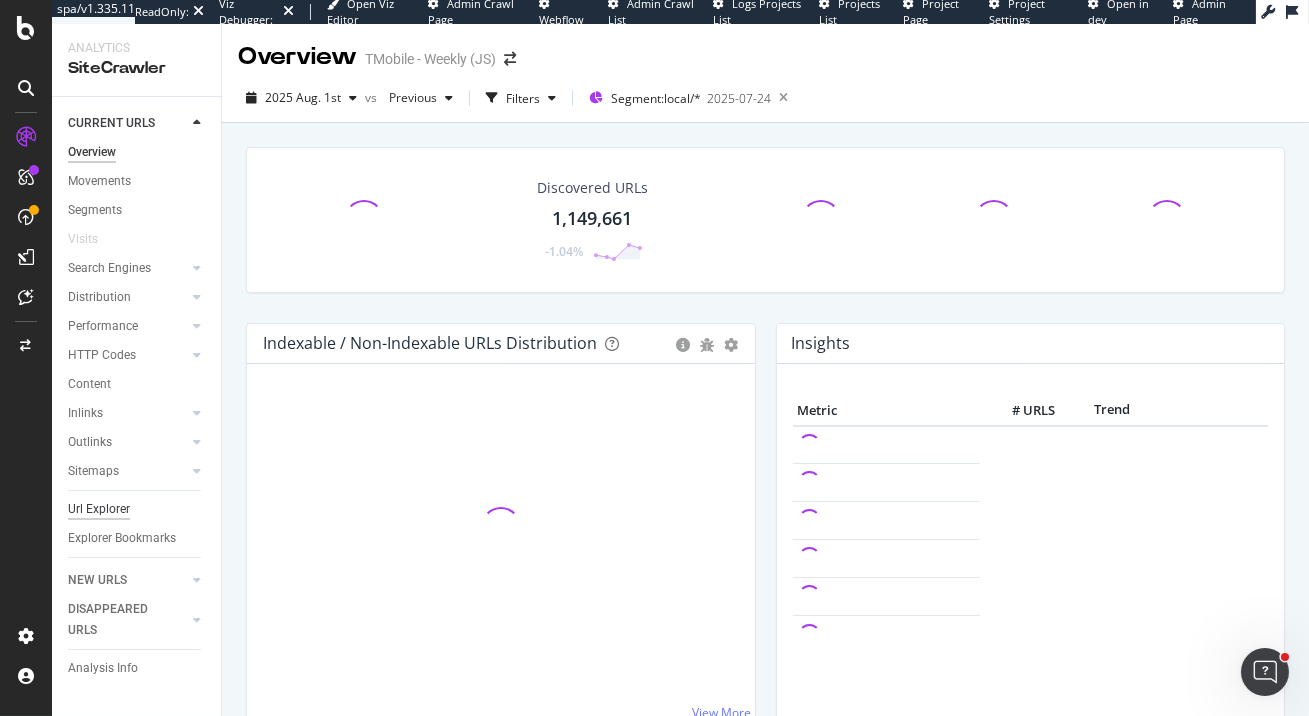 click on "Url Explorer" at bounding box center (99, 509) 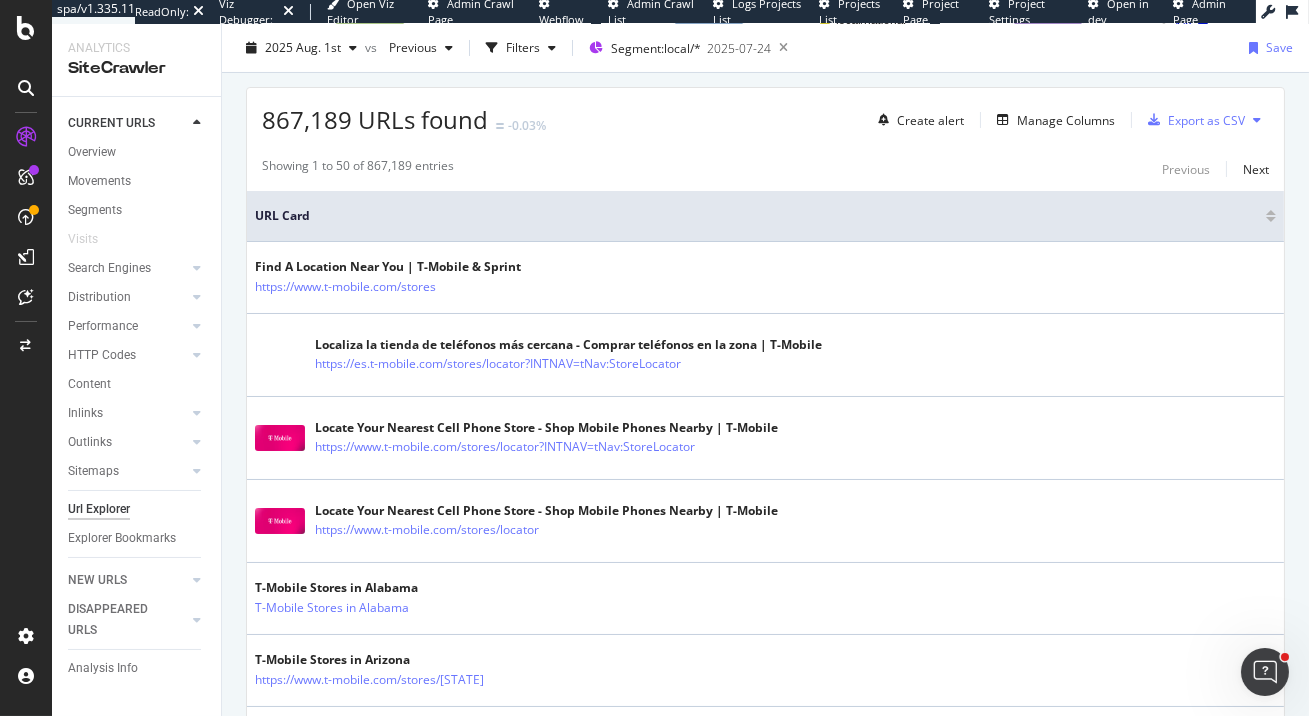 scroll, scrollTop: 482, scrollLeft: 0, axis: vertical 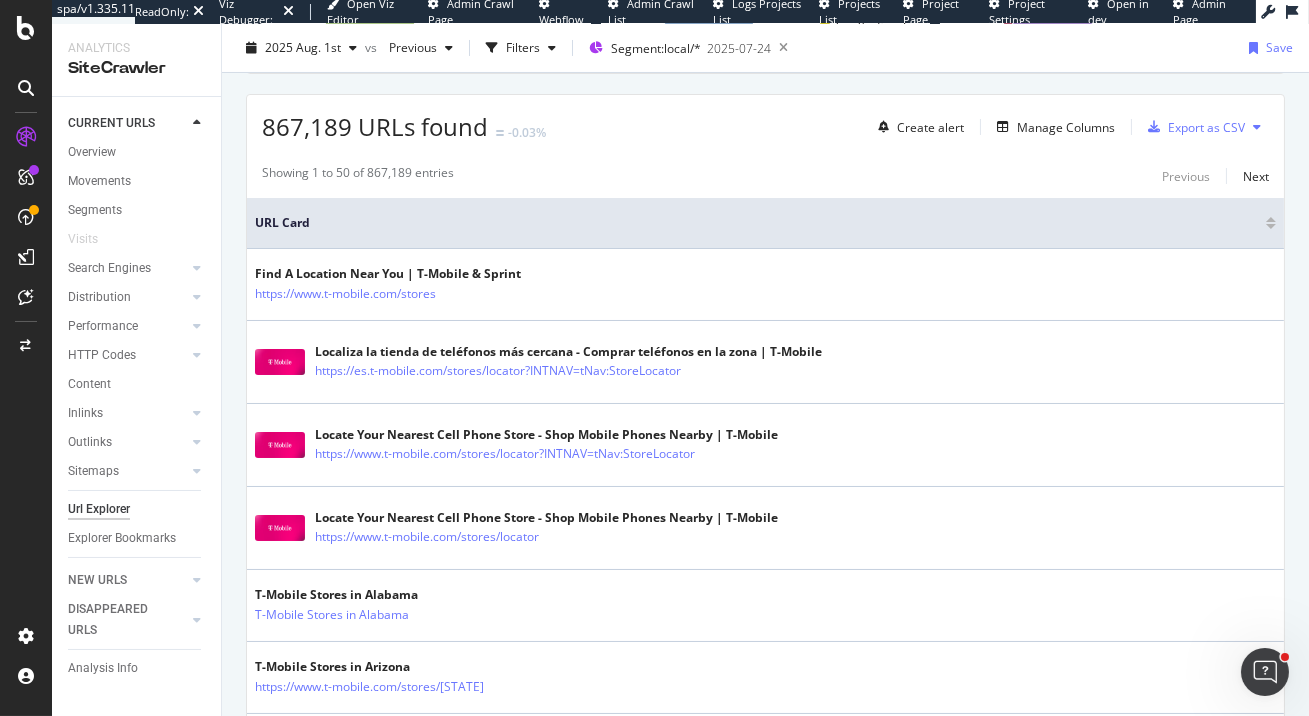 click at bounding box center [1271, 226] 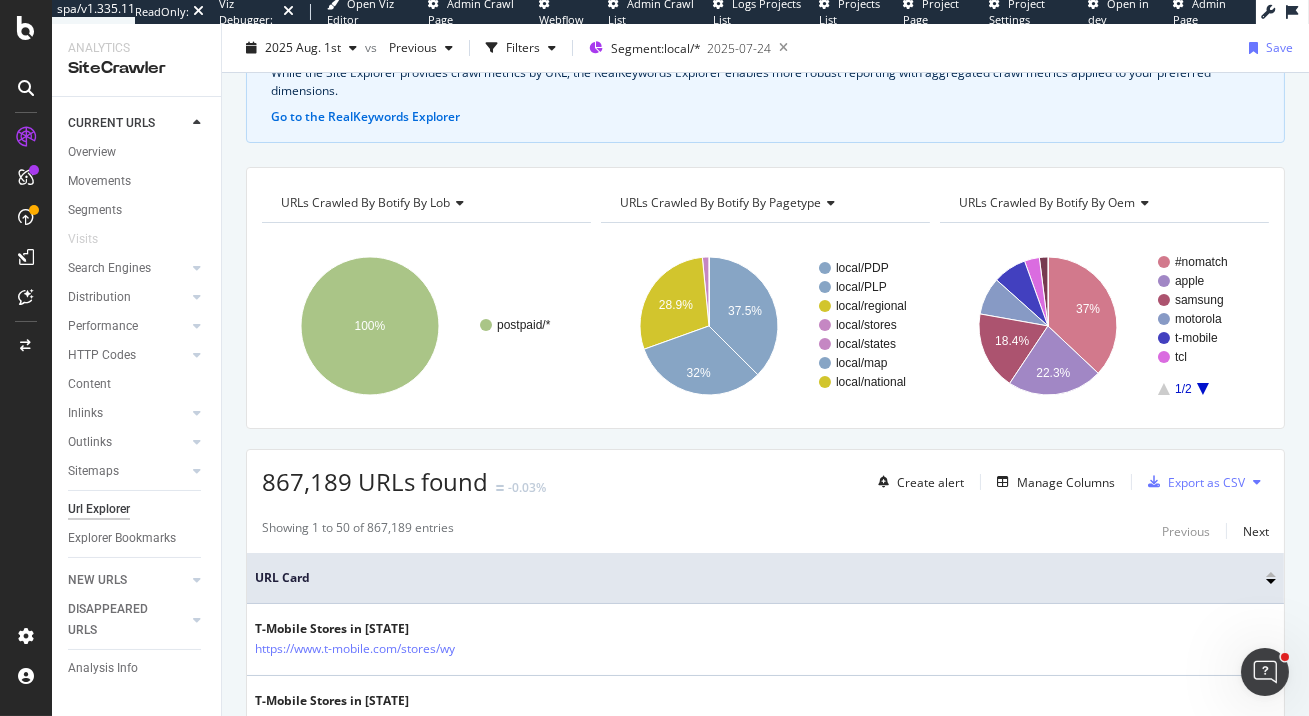 scroll, scrollTop: 0, scrollLeft: 0, axis: both 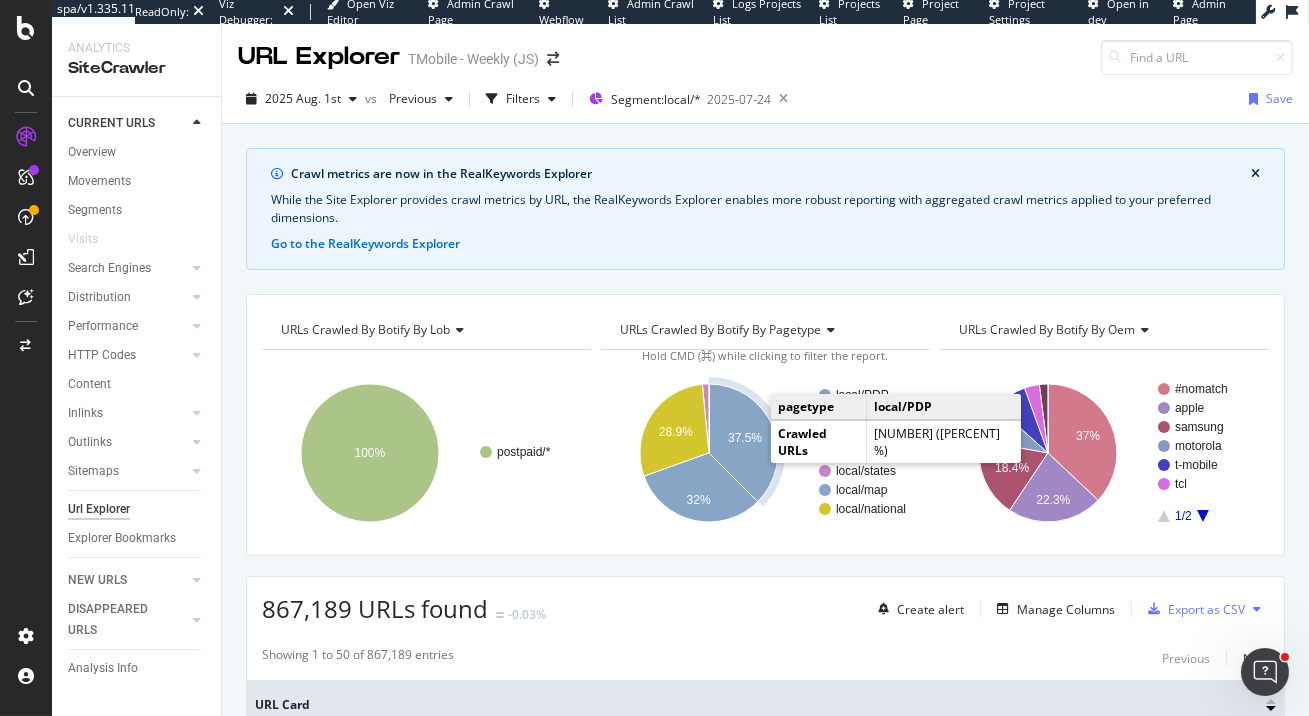 click 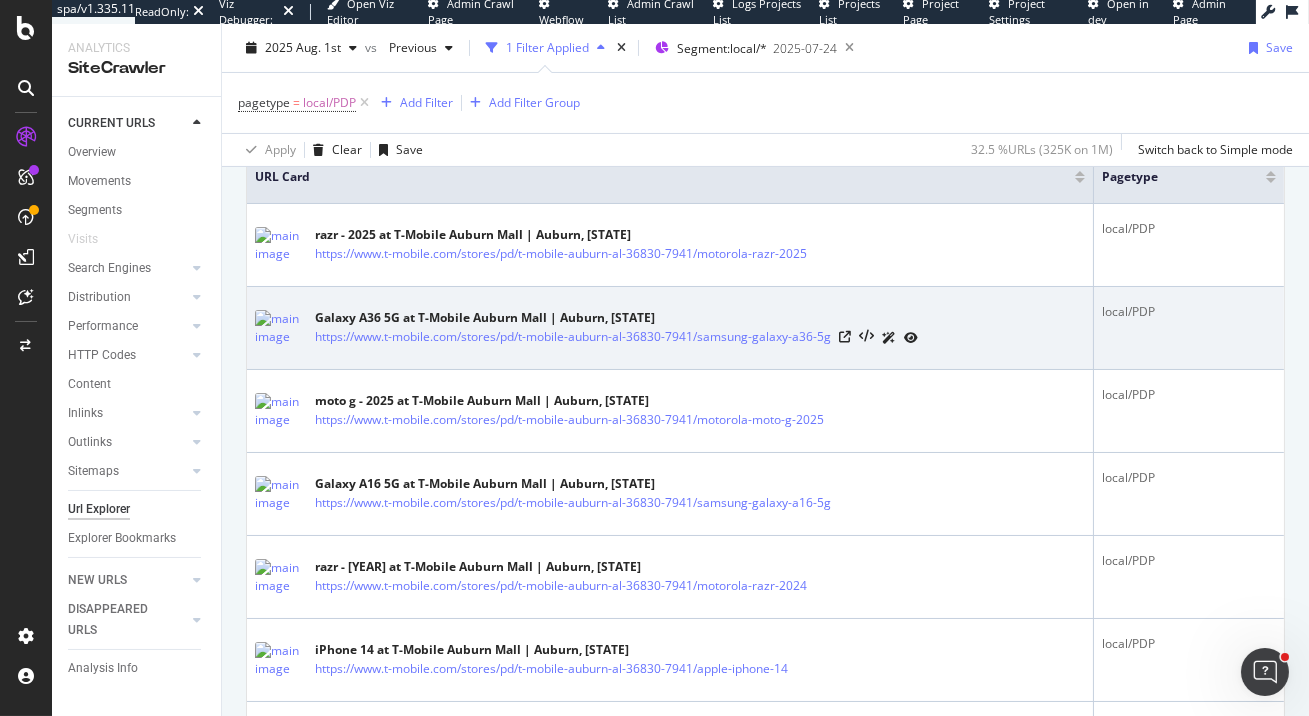 scroll, scrollTop: 469, scrollLeft: 0, axis: vertical 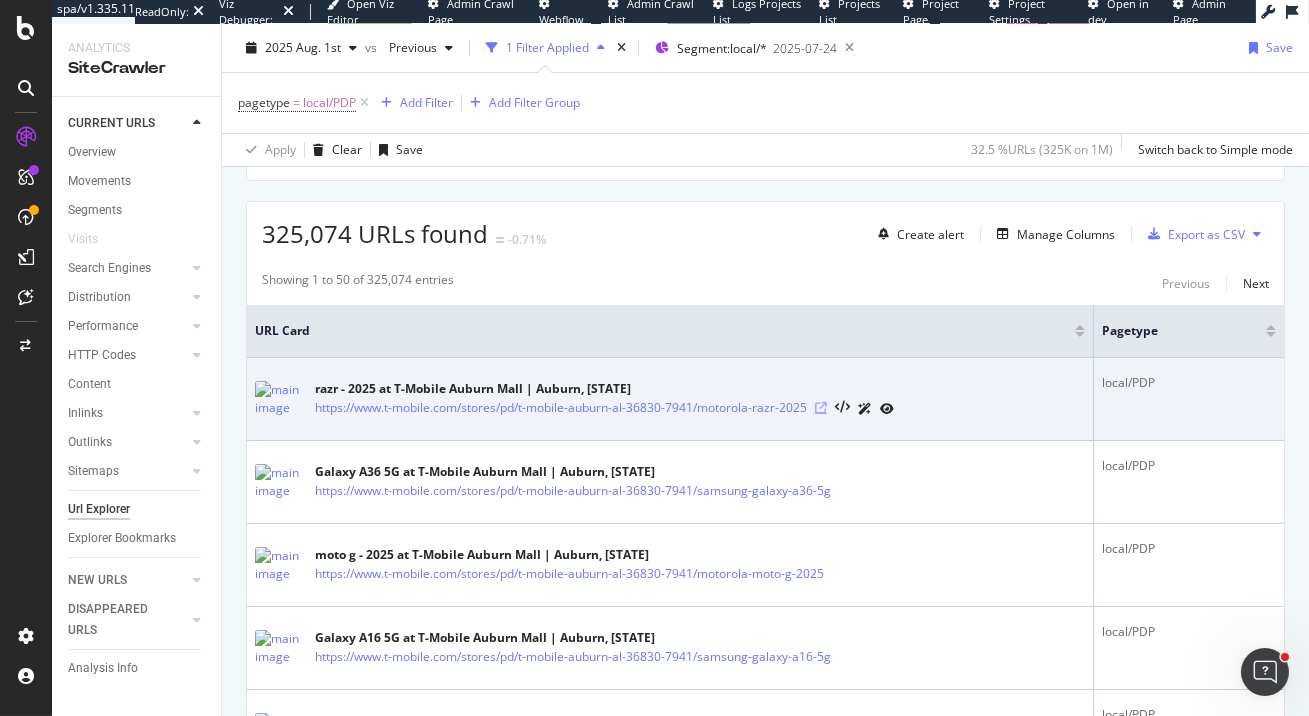 click at bounding box center (821, 408) 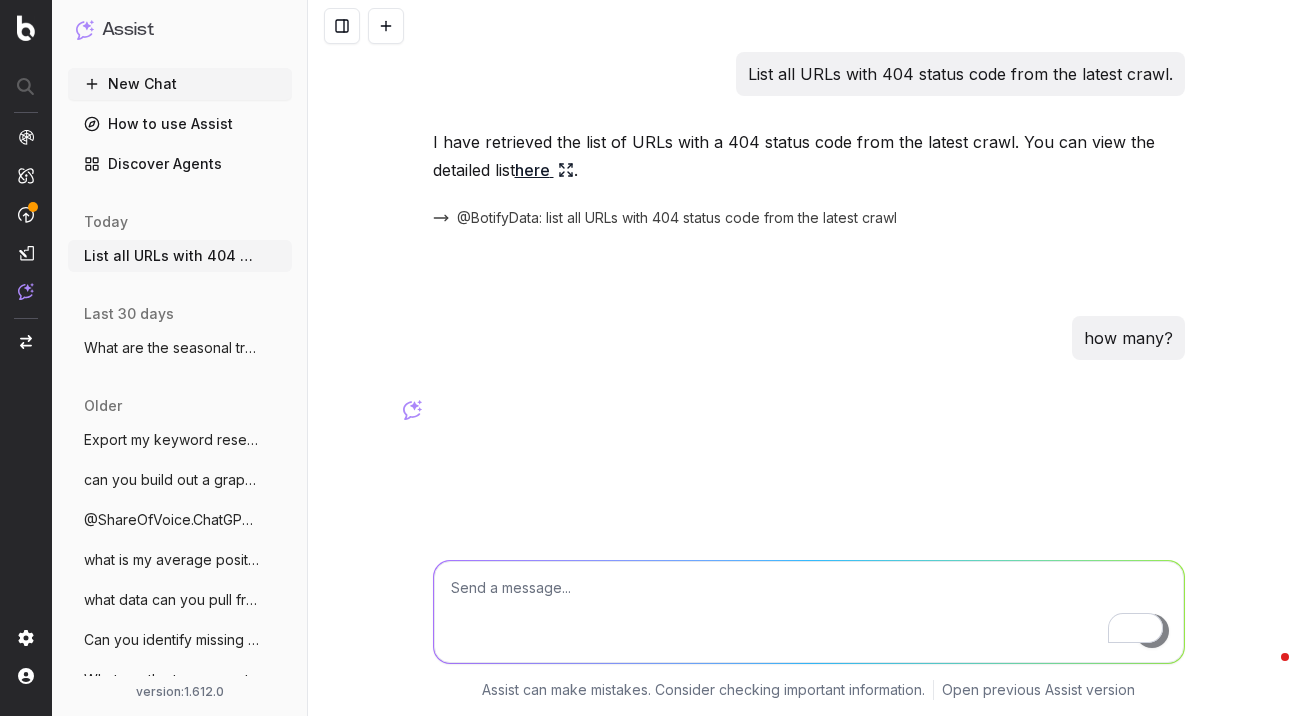 scroll, scrollTop: 0, scrollLeft: 0, axis: both 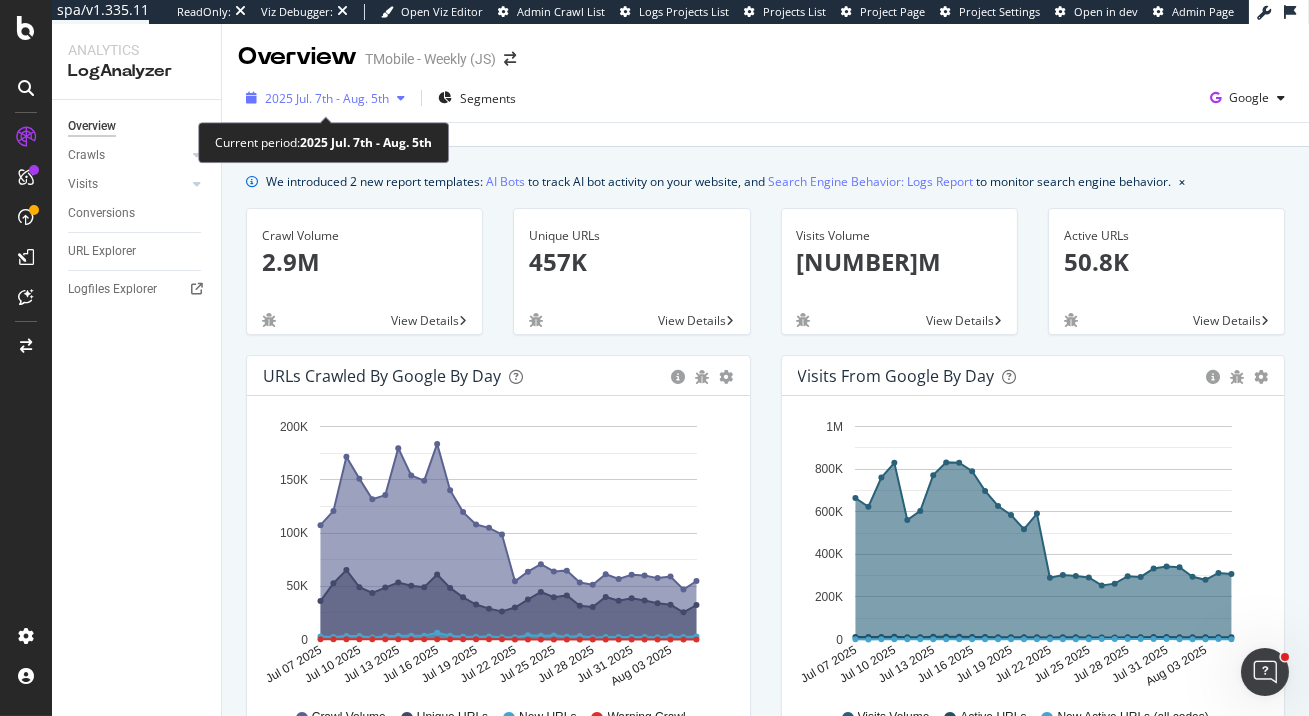 click on "2025 Jul. 7th - Aug. 5th" at bounding box center [327, 98] 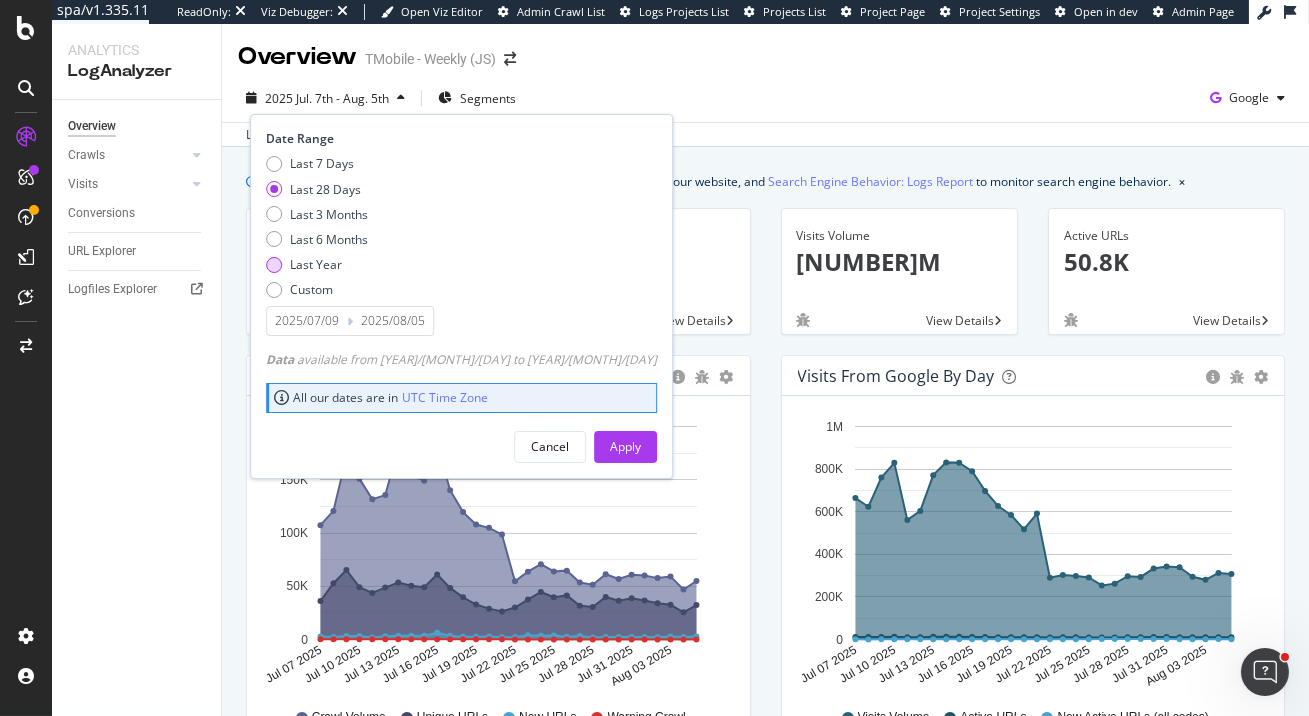 click on "Last Year" at bounding box center [316, 264] 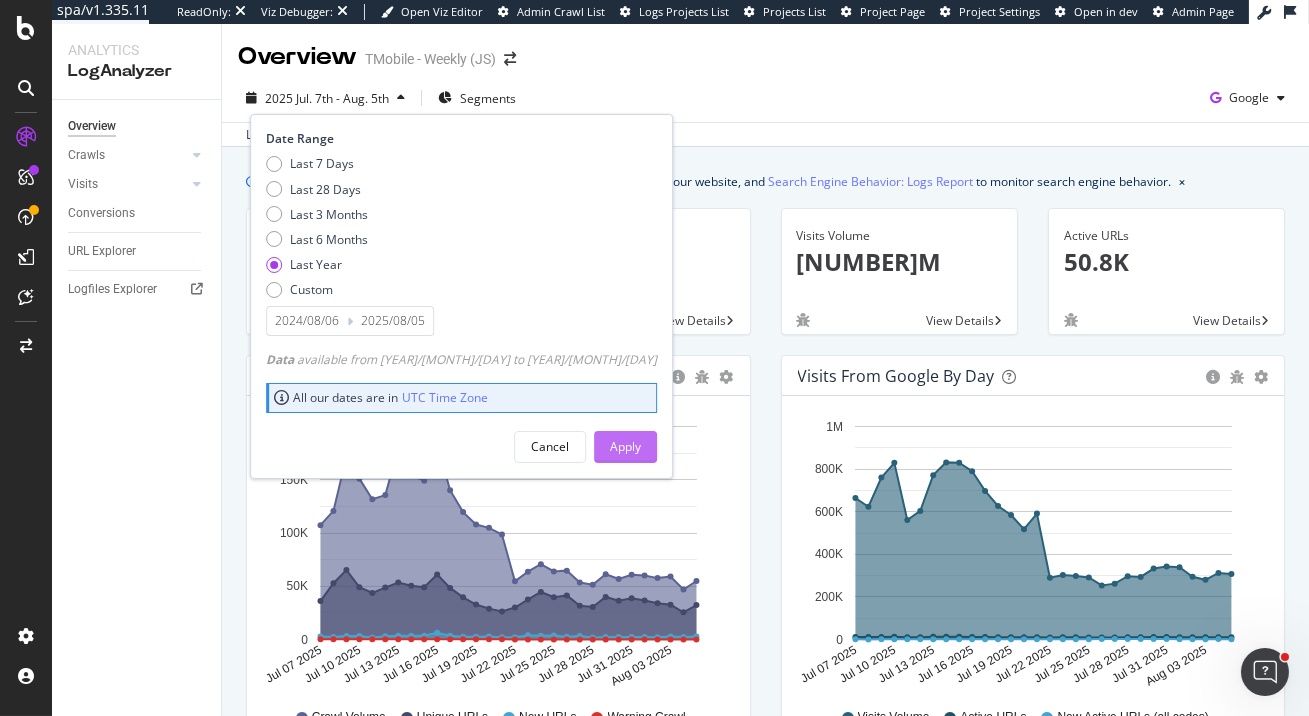 click on "Apply" at bounding box center [625, 446] 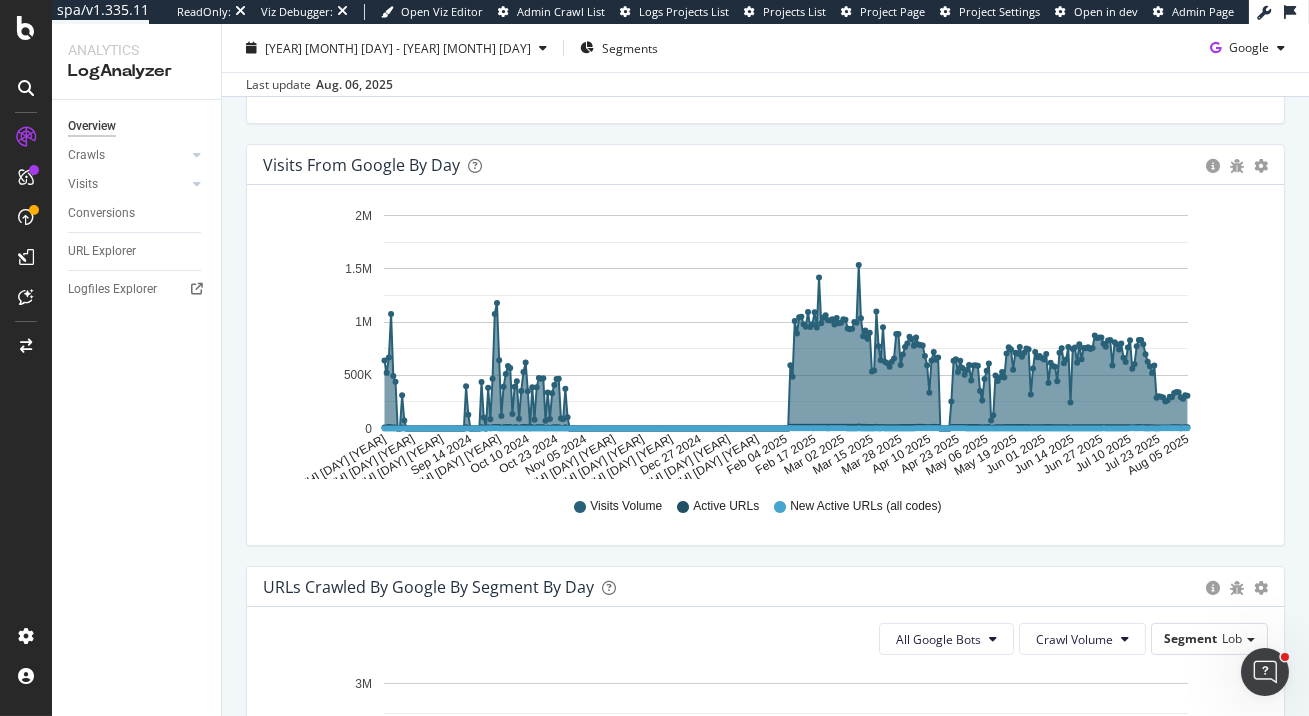 scroll, scrollTop: 0, scrollLeft: 0, axis: both 